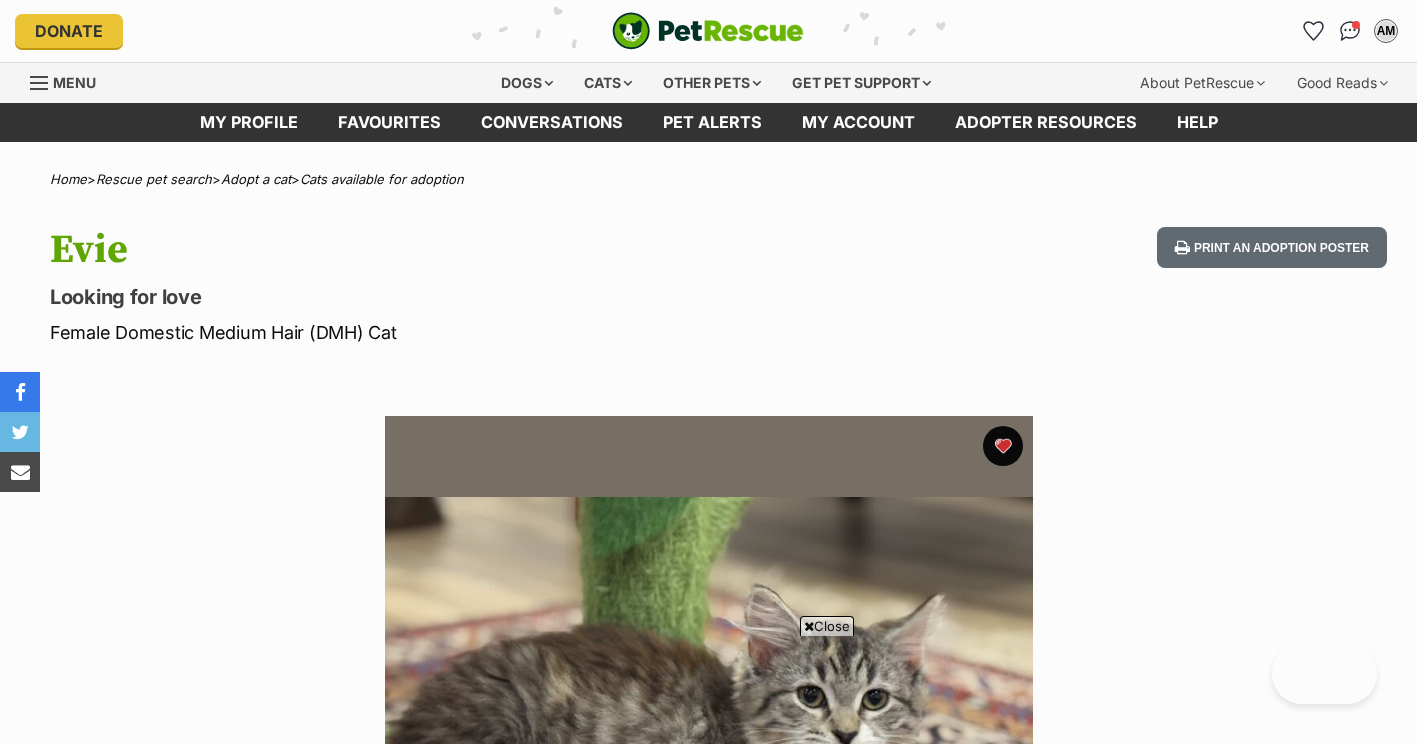 scroll, scrollTop: 936, scrollLeft: 0, axis: vertical 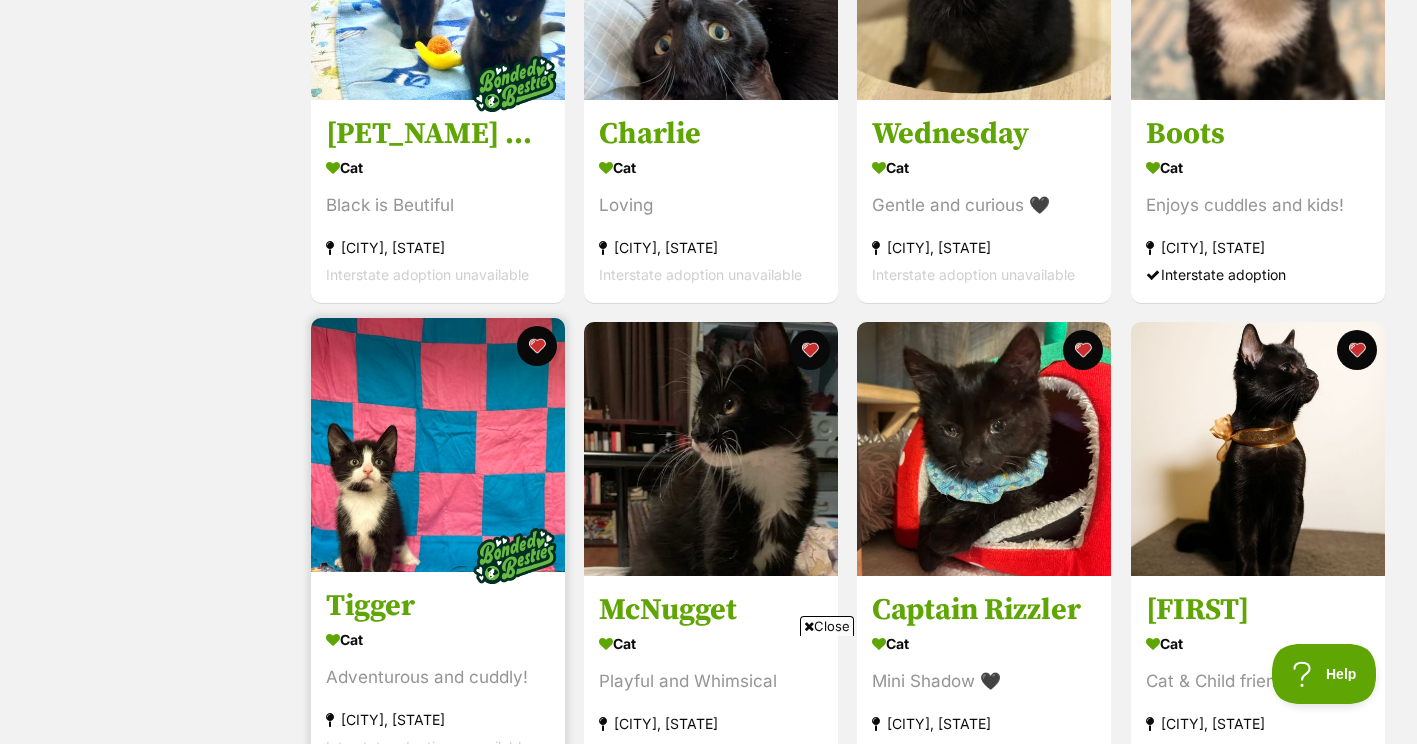 click at bounding box center (438, 445) 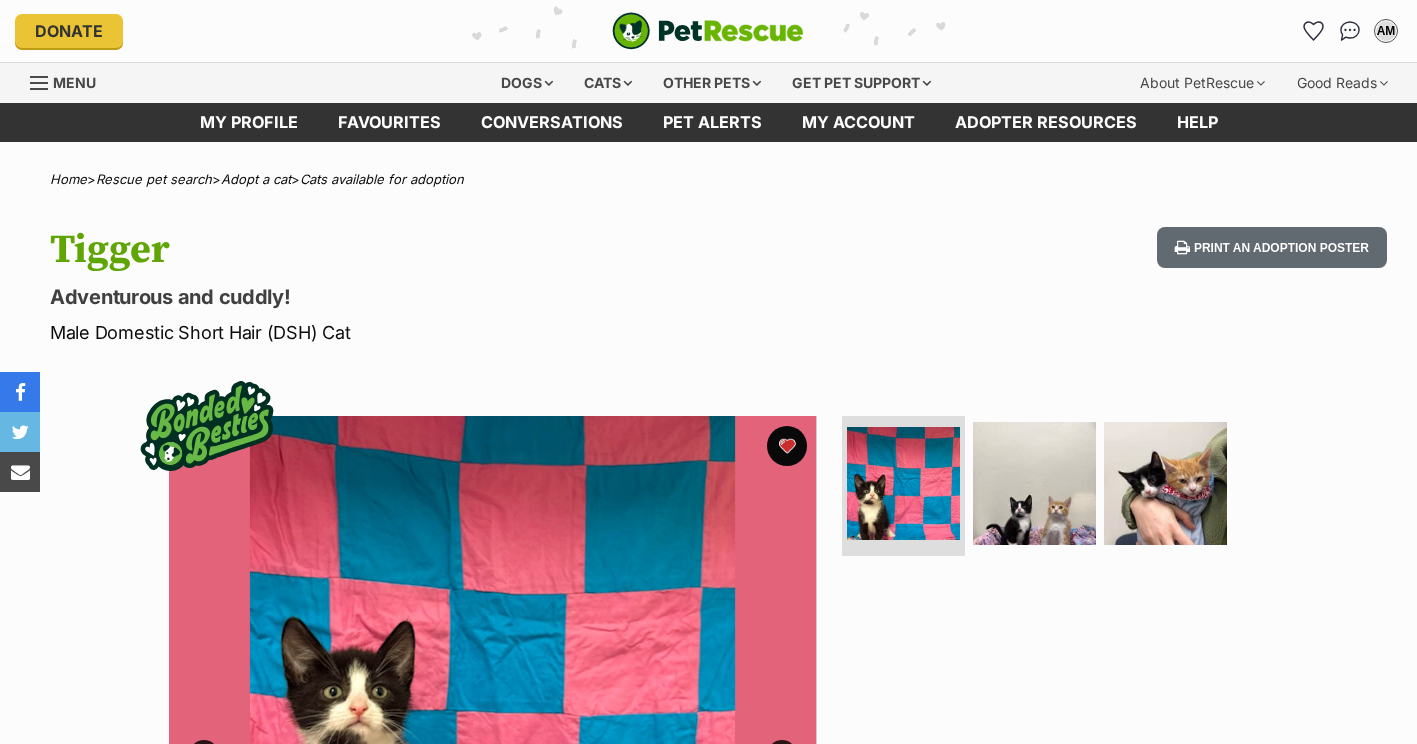 scroll, scrollTop: 0, scrollLeft: 0, axis: both 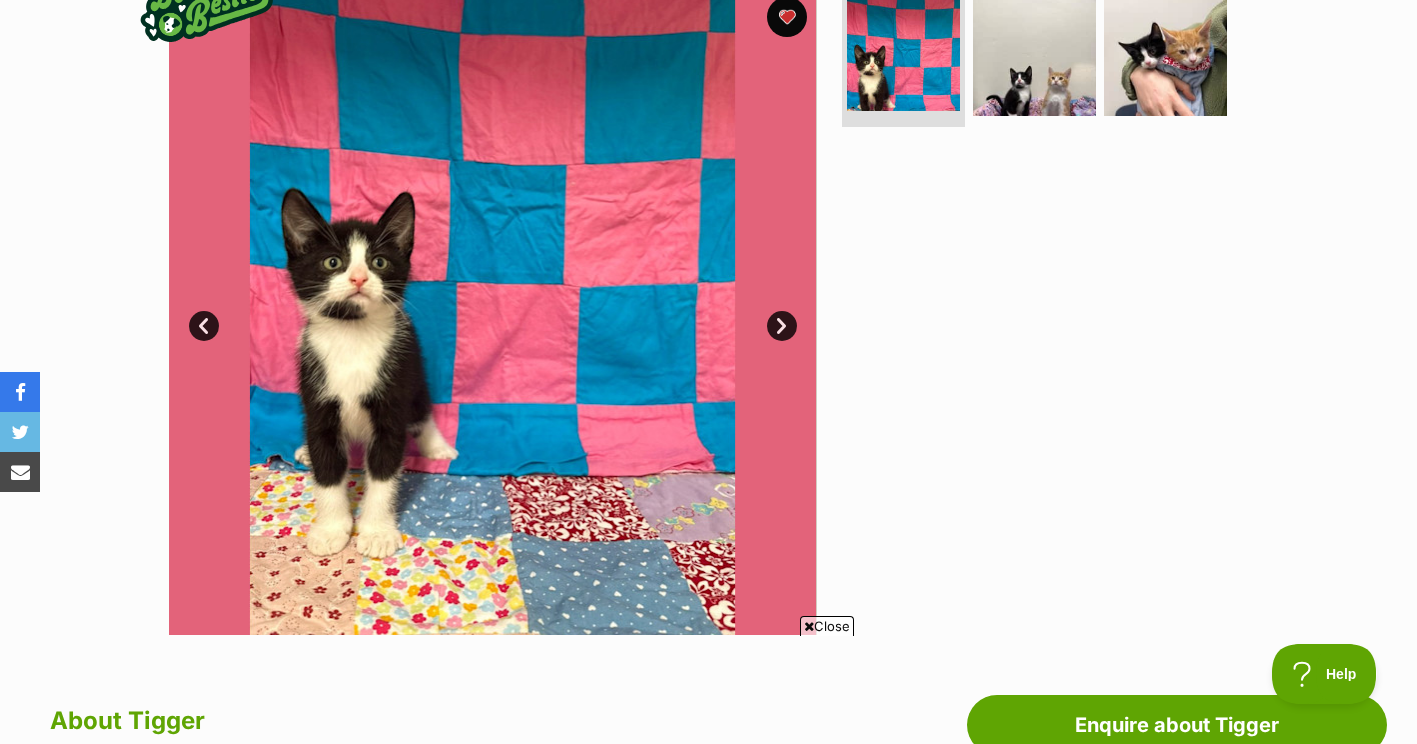 click on "Next" at bounding box center [782, 326] 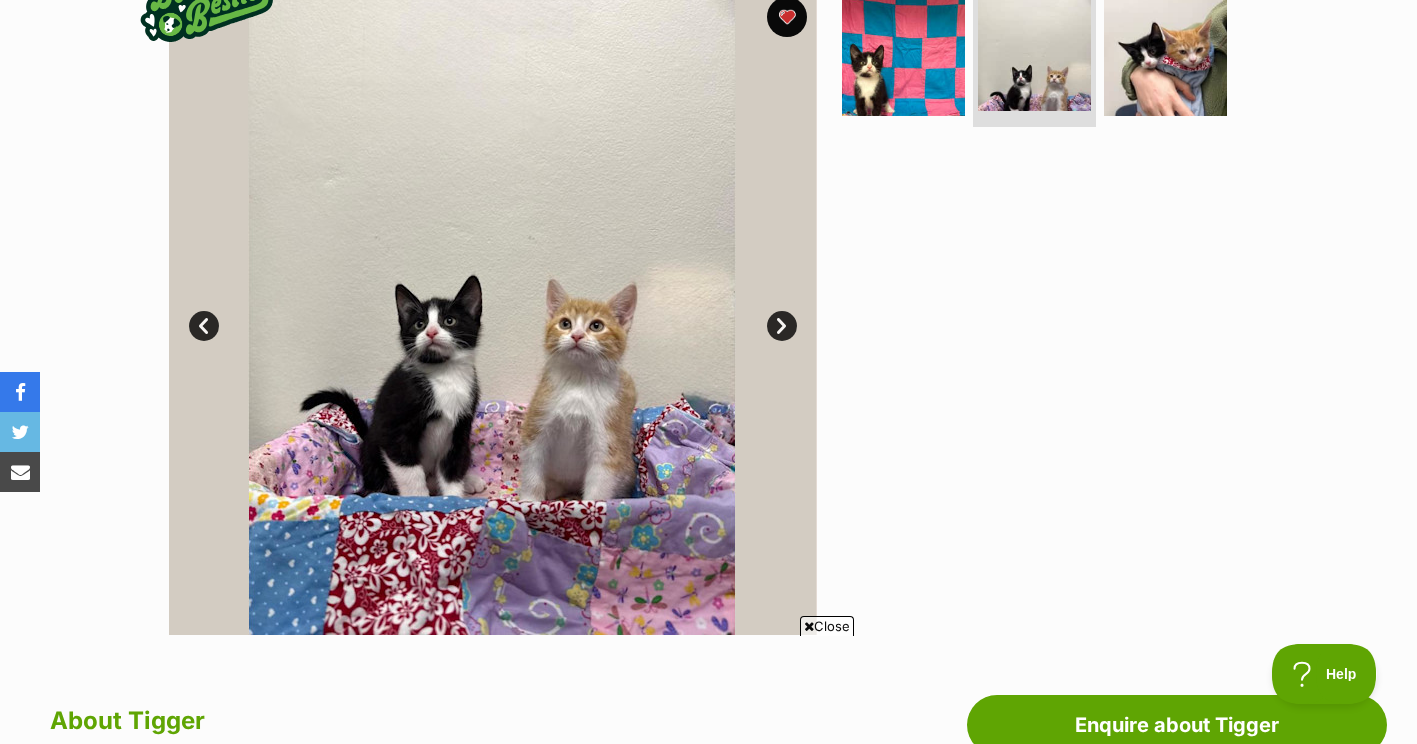 click on "Next" at bounding box center [782, 326] 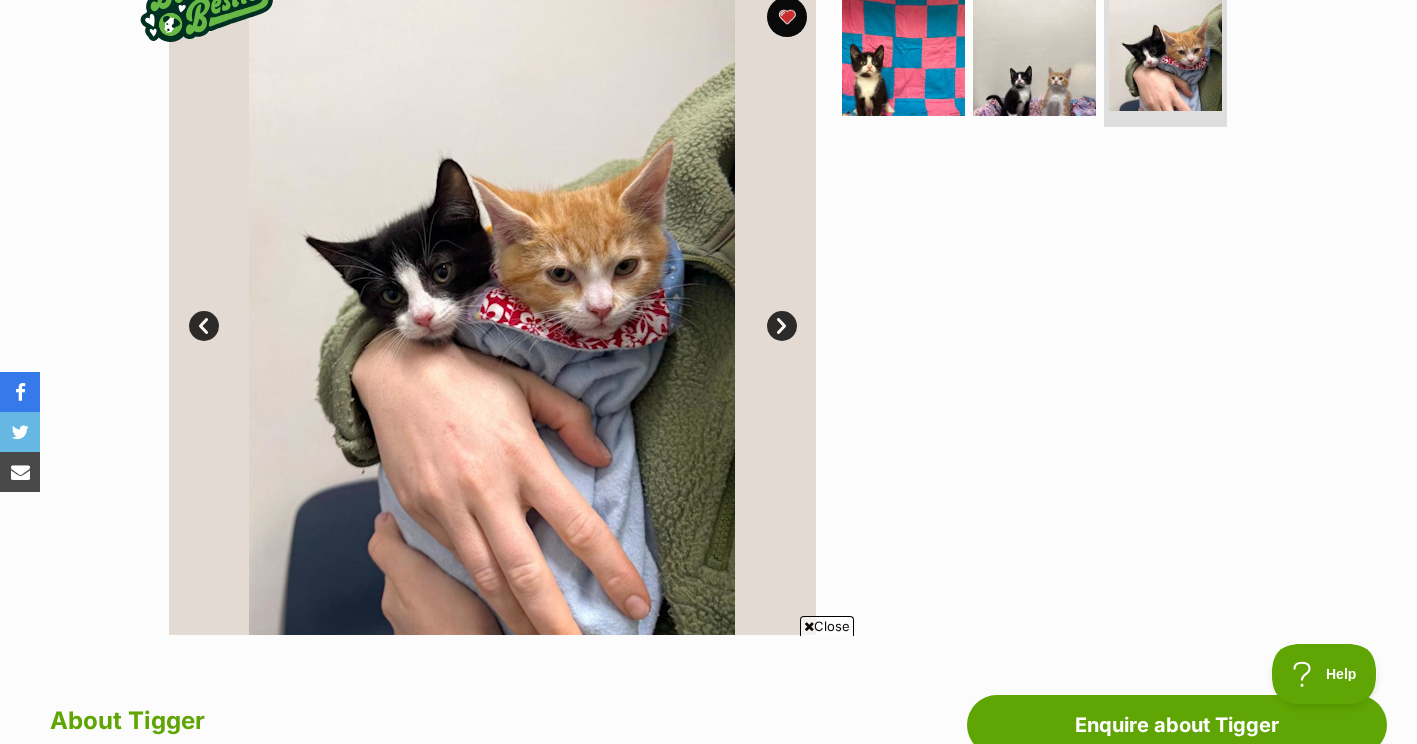 drag, startPoint x: 785, startPoint y: 330, endPoint x: 735, endPoint y: 339, distance: 50.803543 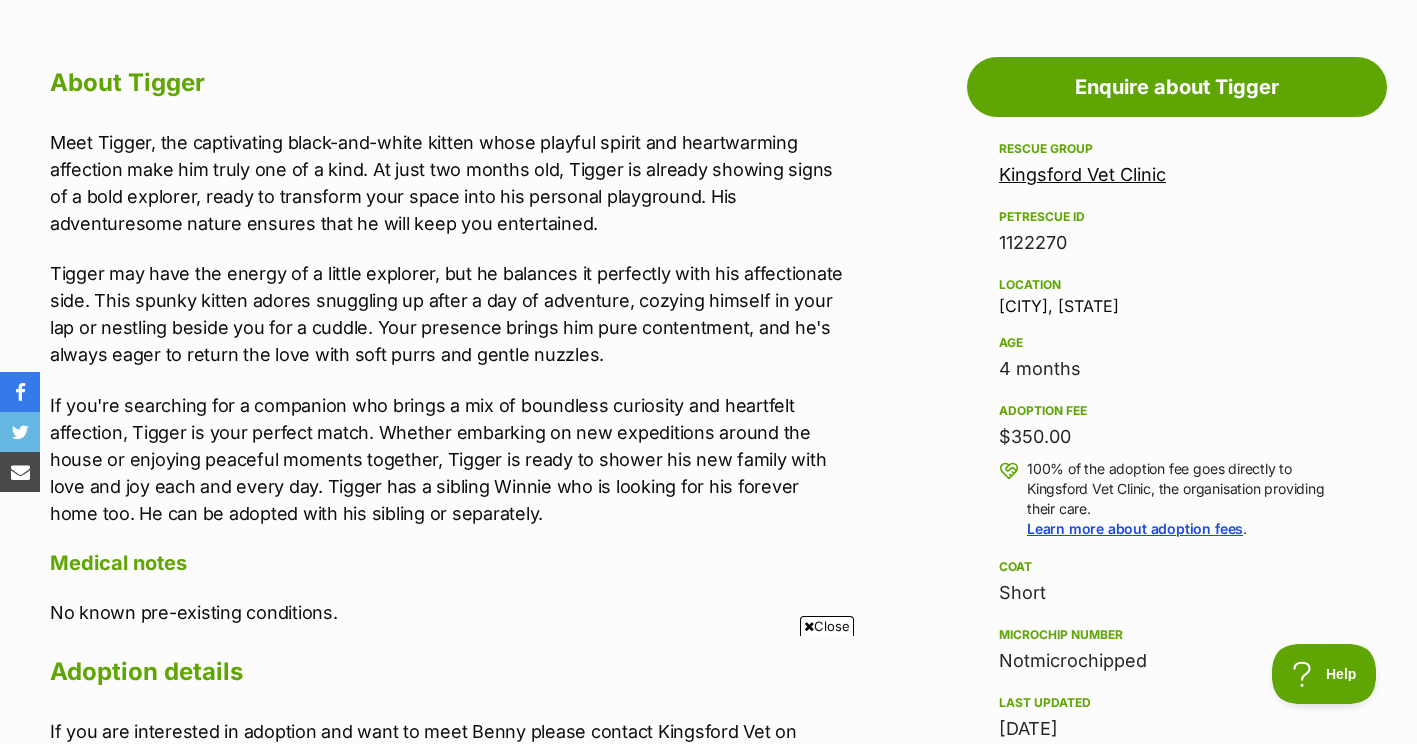scroll, scrollTop: 1066, scrollLeft: 0, axis: vertical 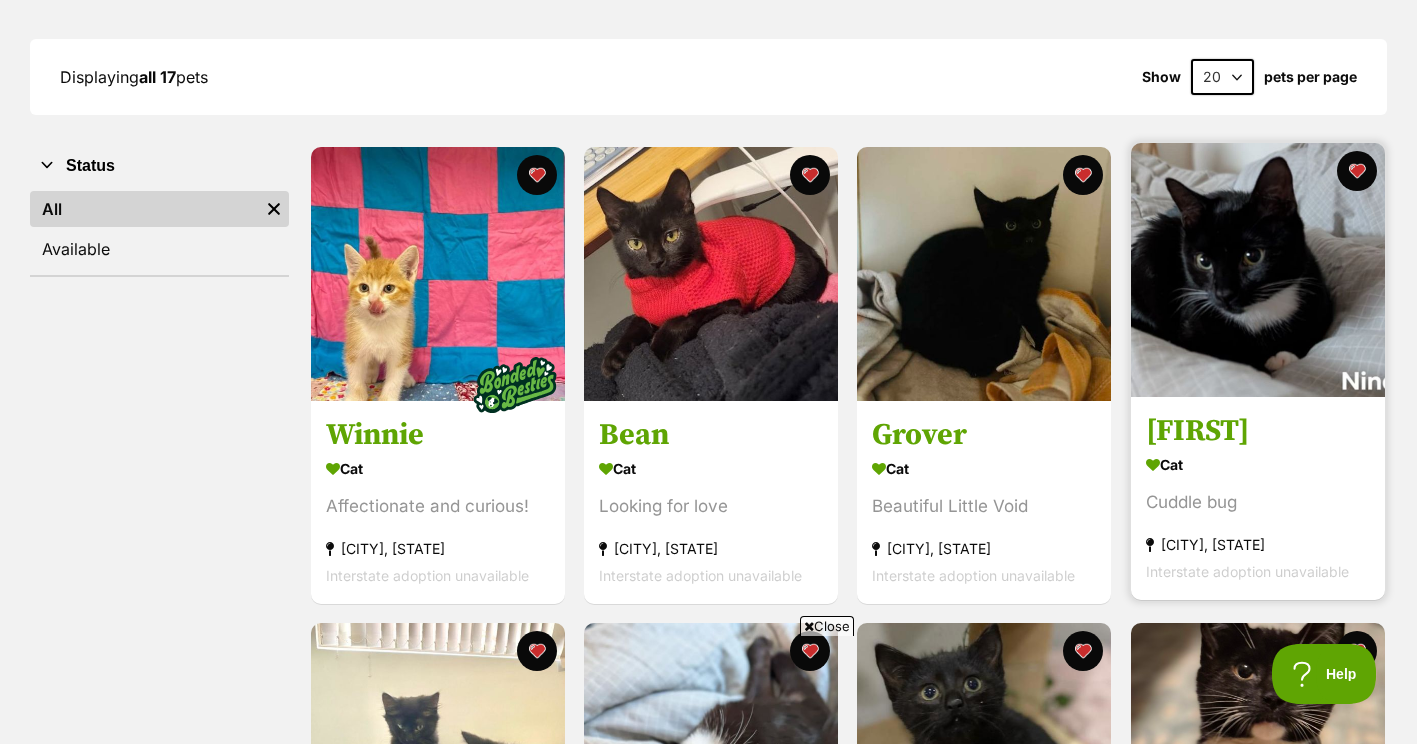 drag, startPoint x: 1213, startPoint y: 334, endPoint x: 1322, endPoint y: 326, distance: 109.29318 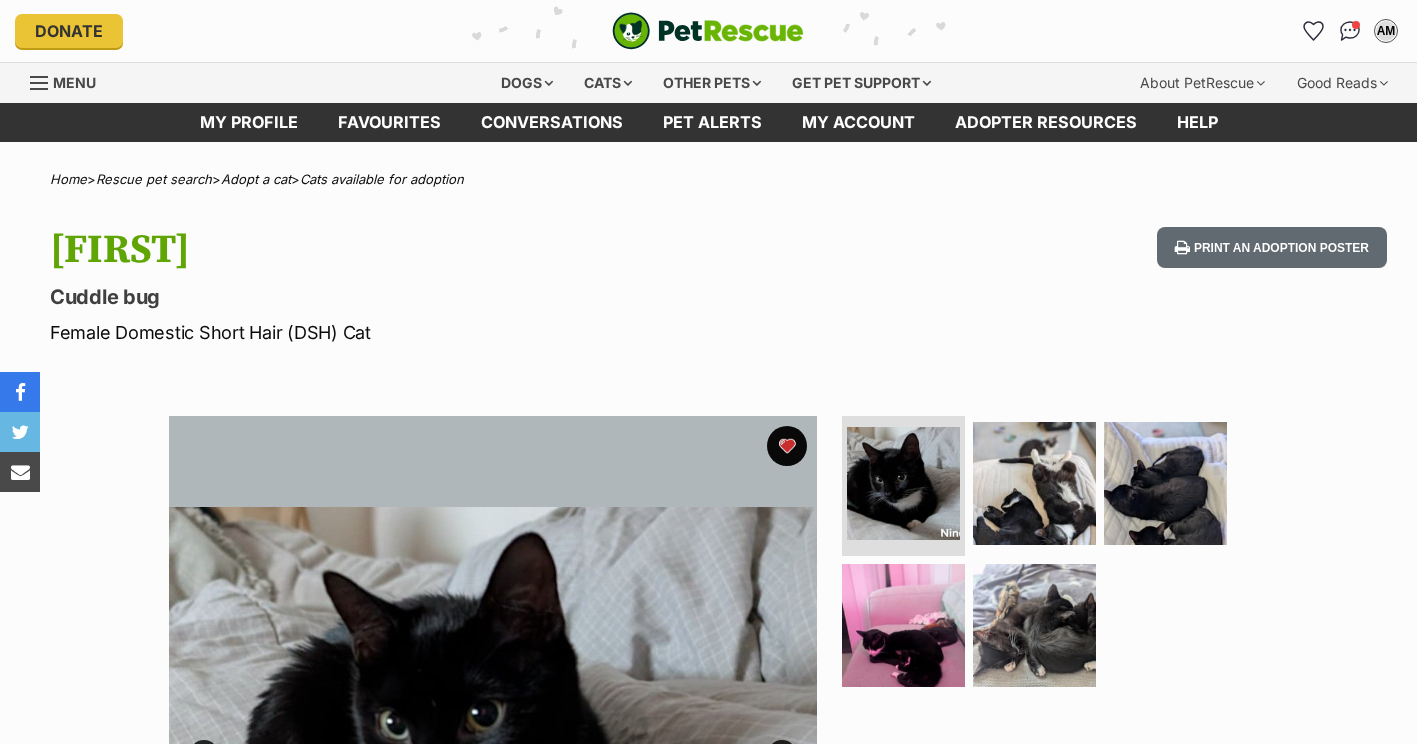 scroll, scrollTop: 0, scrollLeft: 0, axis: both 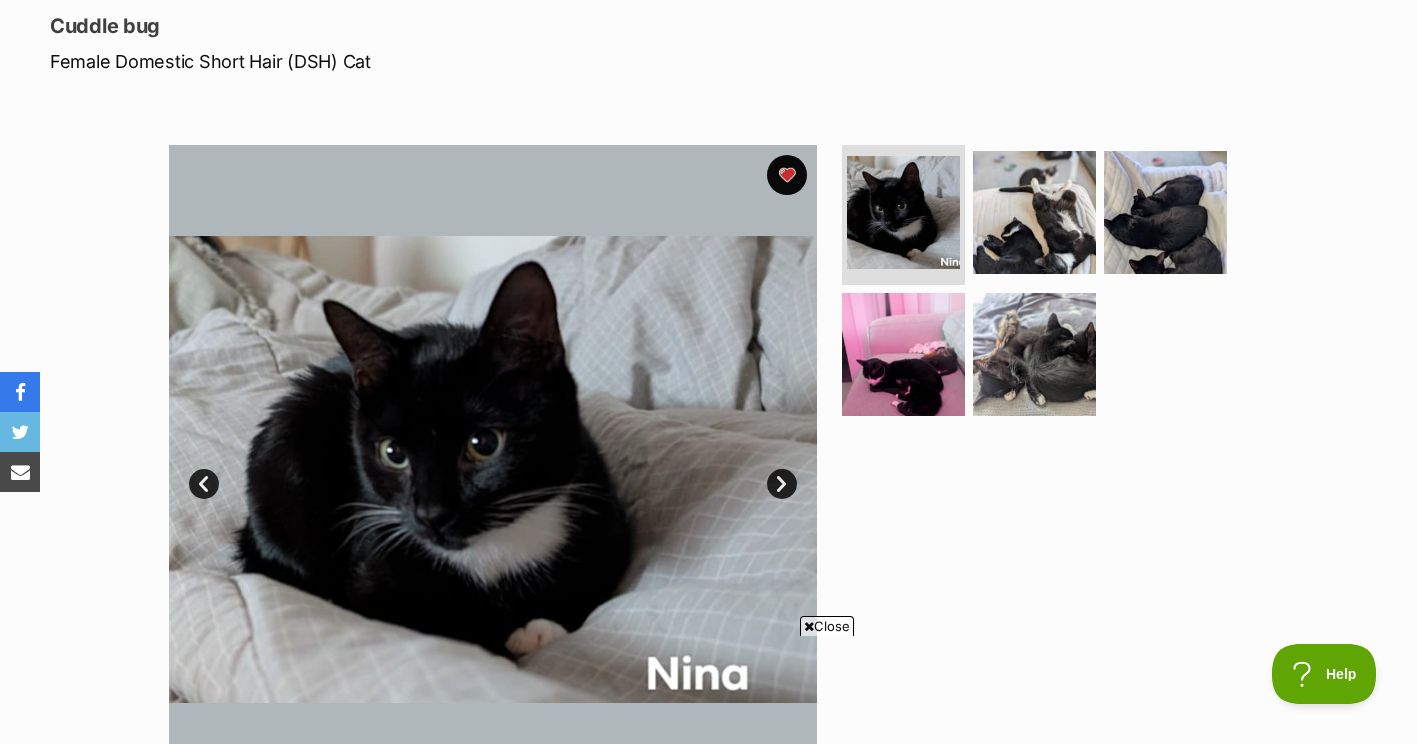click on "Next" at bounding box center (782, 484) 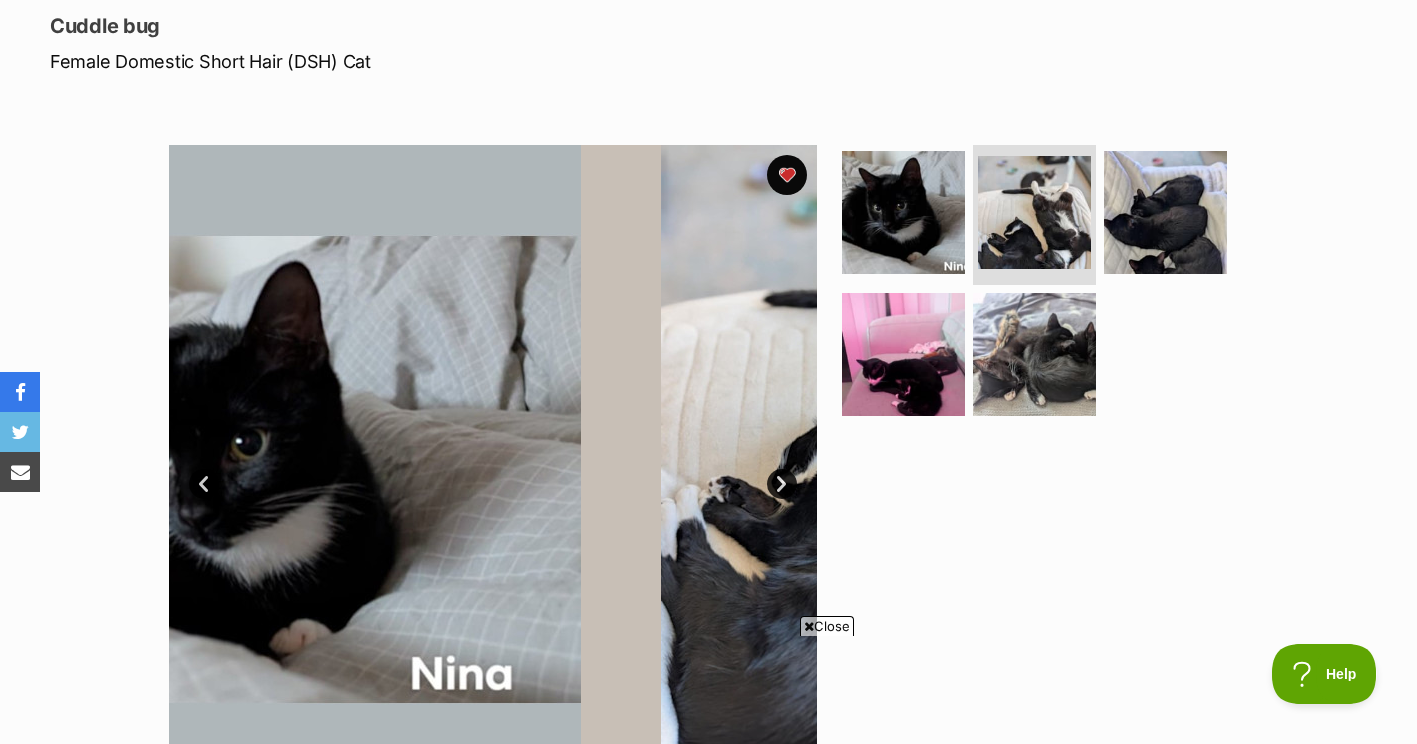 scroll, scrollTop: 0, scrollLeft: 0, axis: both 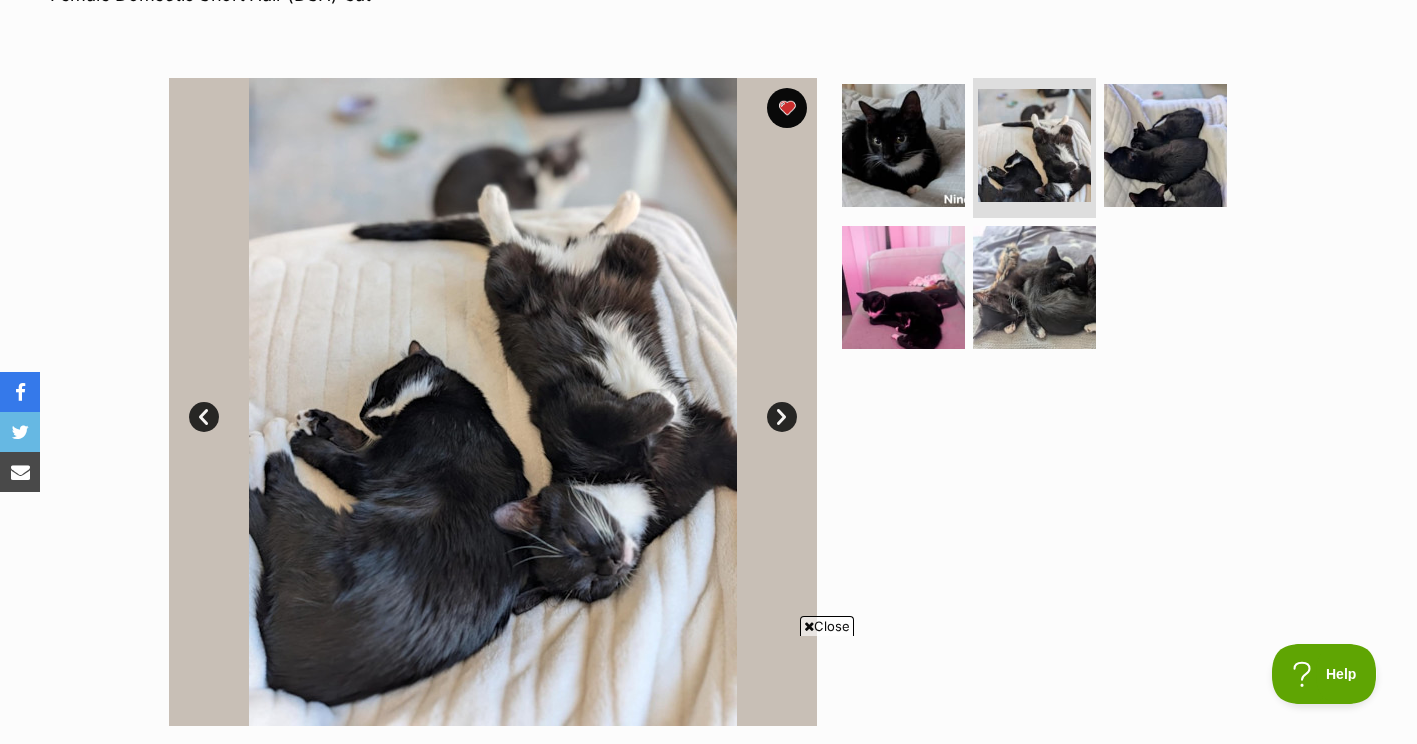 click on "Next" at bounding box center (782, 417) 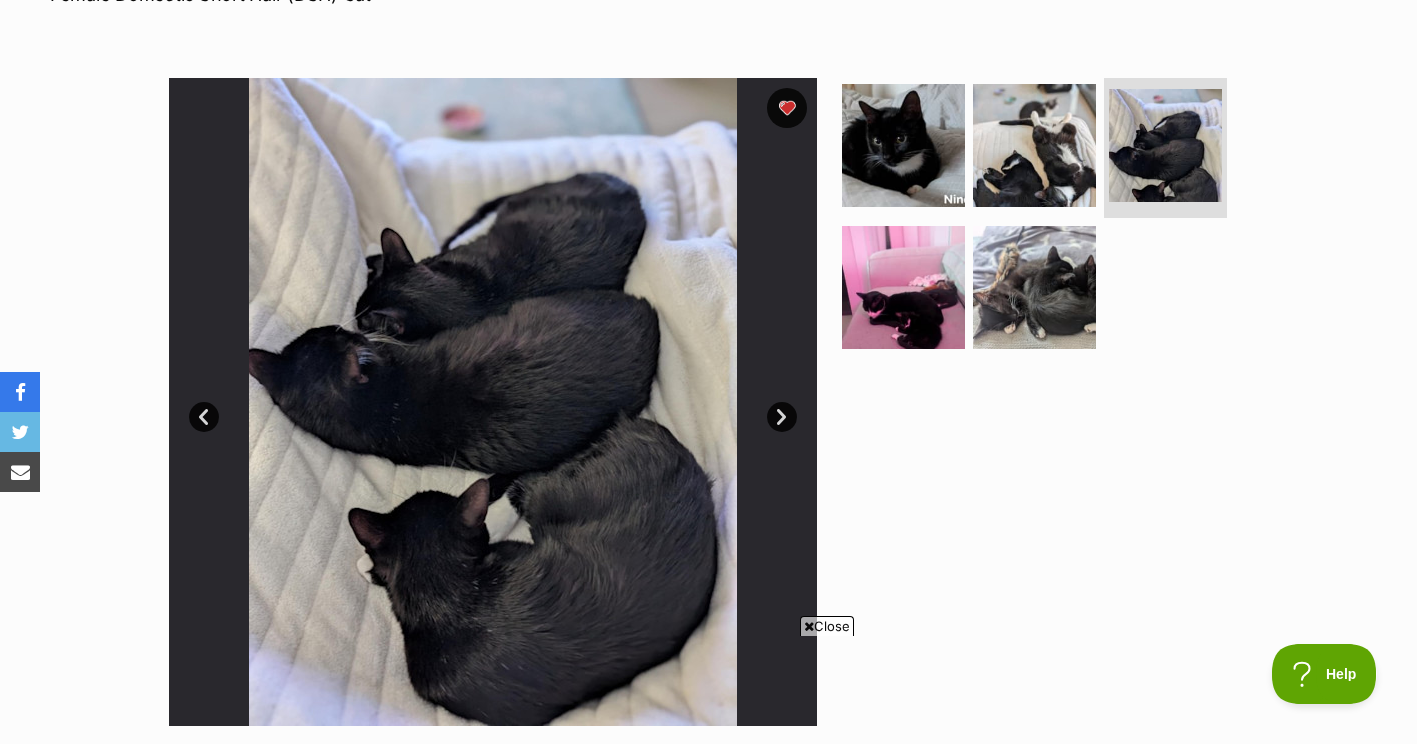 click at bounding box center (493, 402) 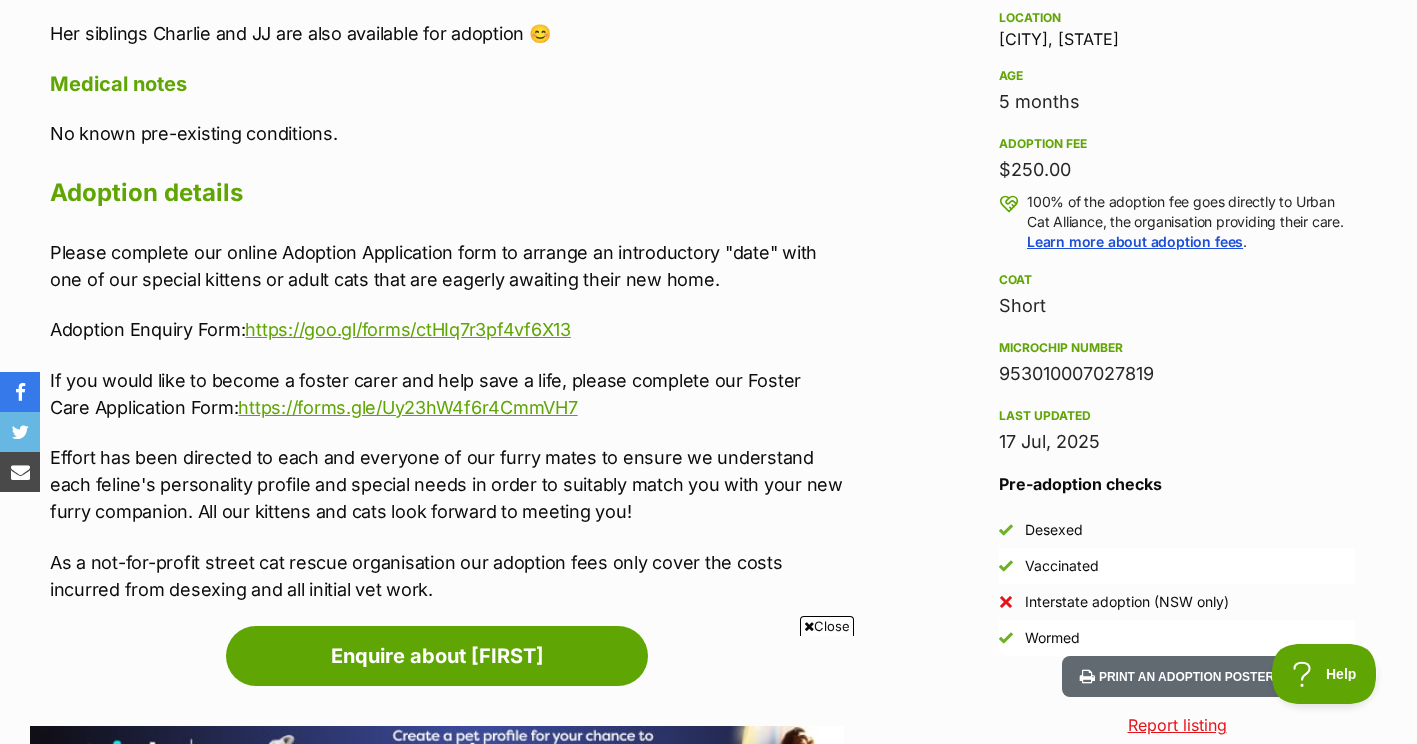 scroll, scrollTop: 1344, scrollLeft: 0, axis: vertical 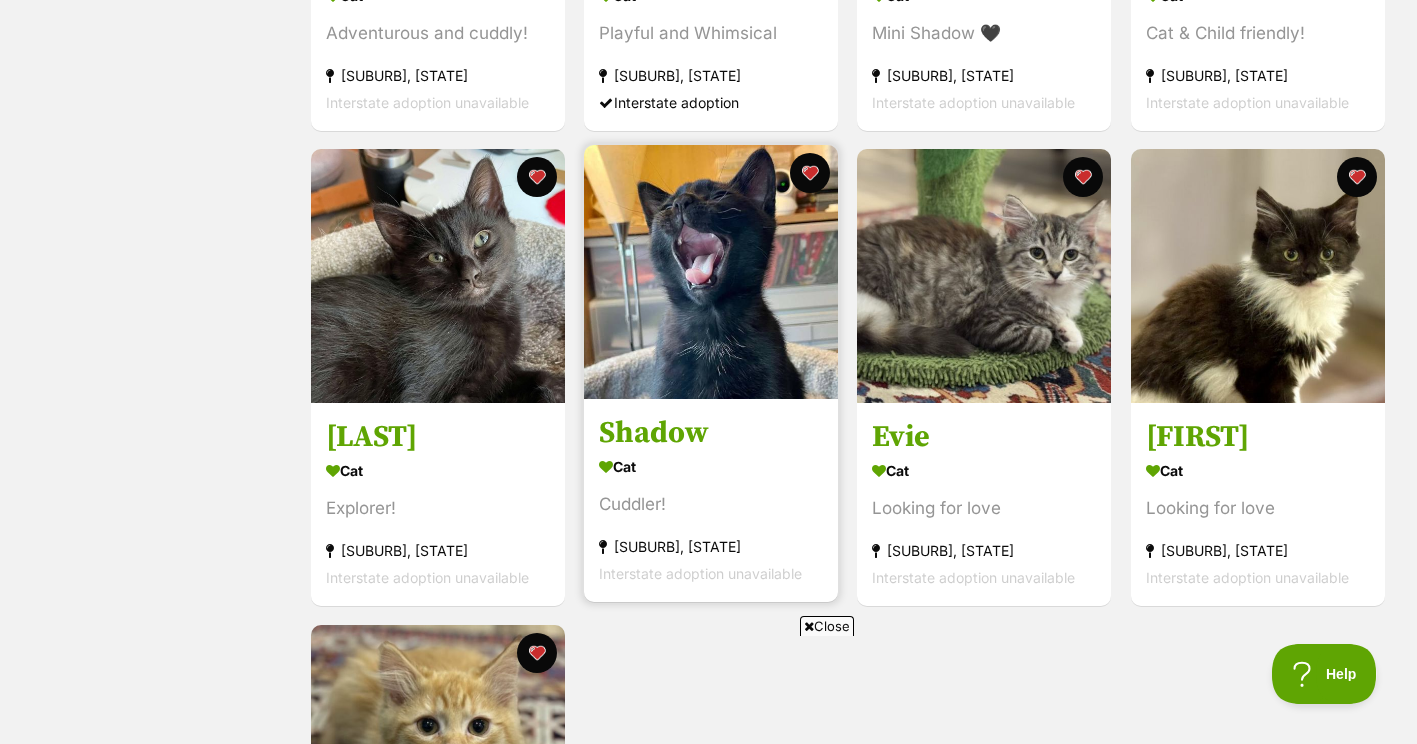 click at bounding box center (711, 272) 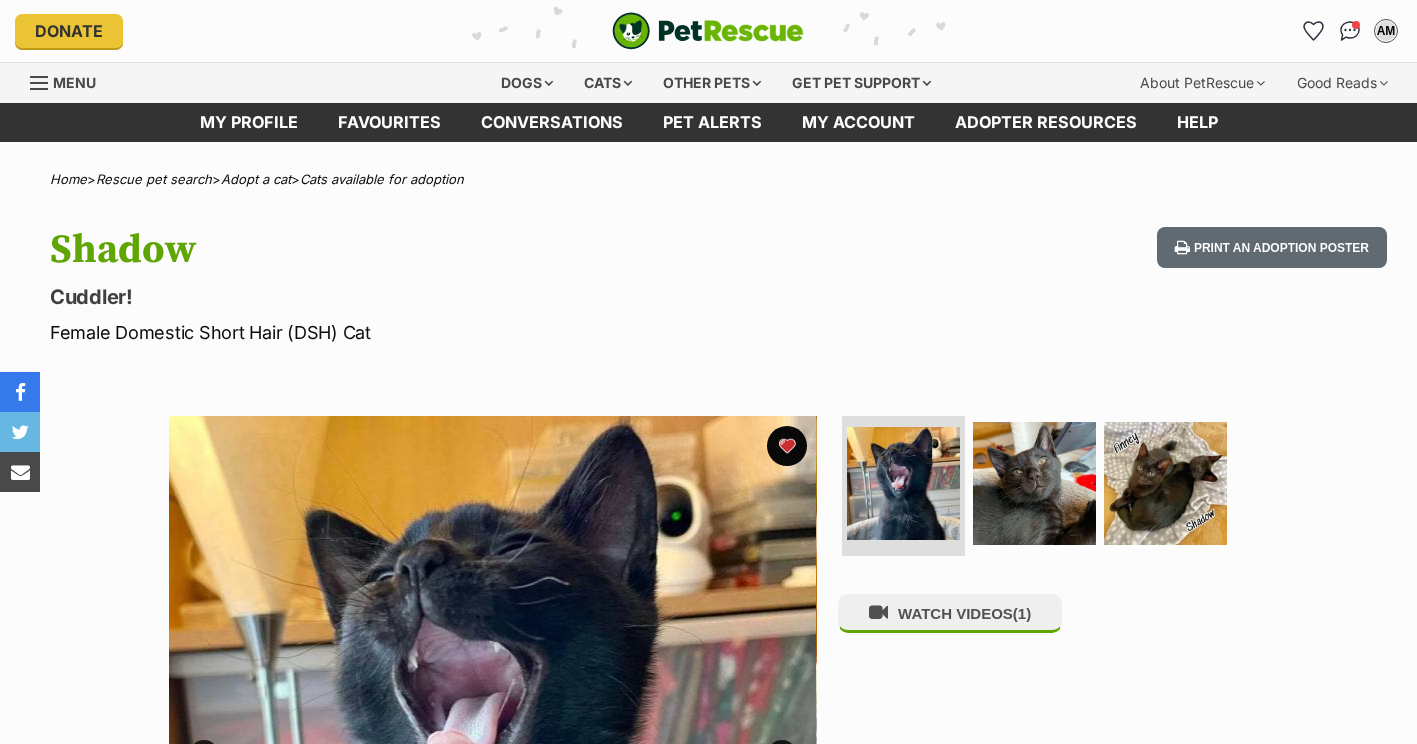 scroll, scrollTop: 0, scrollLeft: 0, axis: both 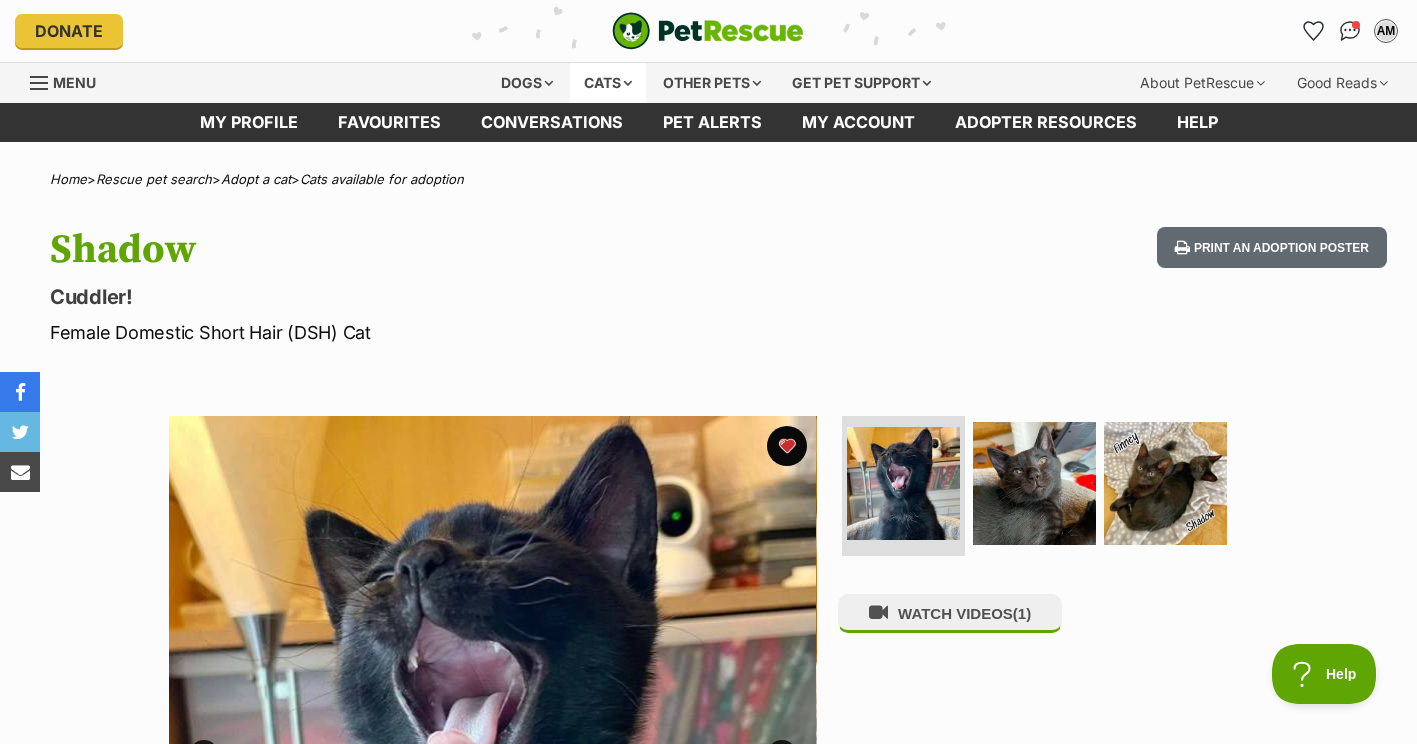 click on "Cats" at bounding box center (608, 83) 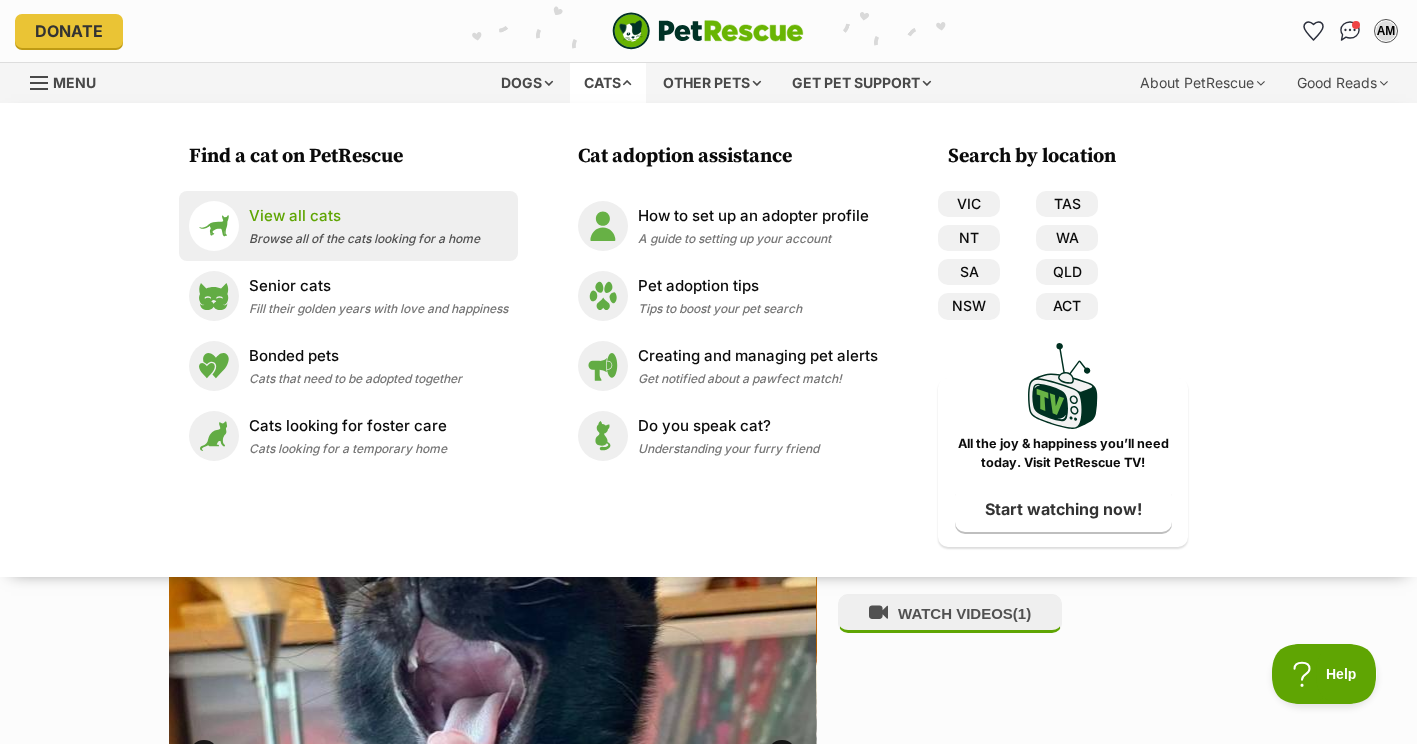 click on "View all cats" at bounding box center [364, 216] 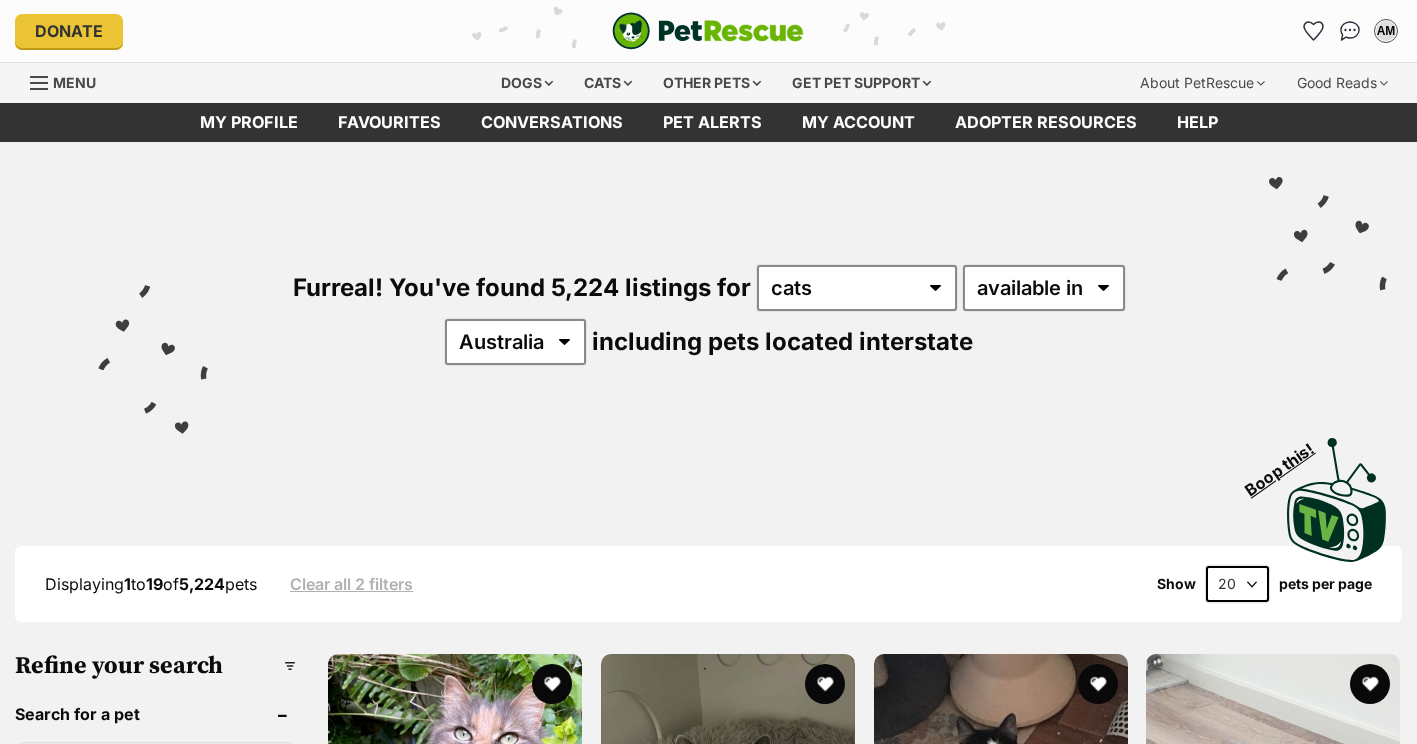 scroll, scrollTop: 0, scrollLeft: 0, axis: both 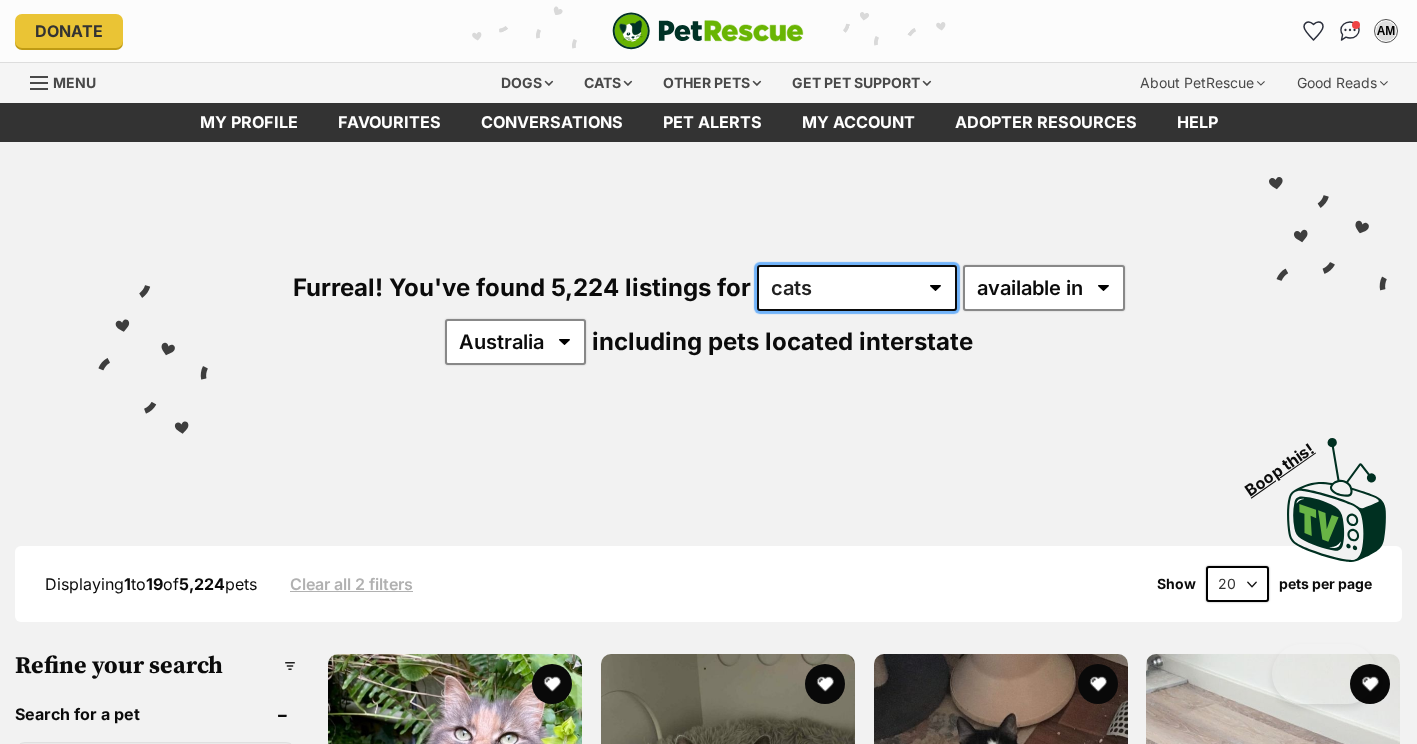click on "any type of pet
cats
dogs
other pets" at bounding box center [857, 288] 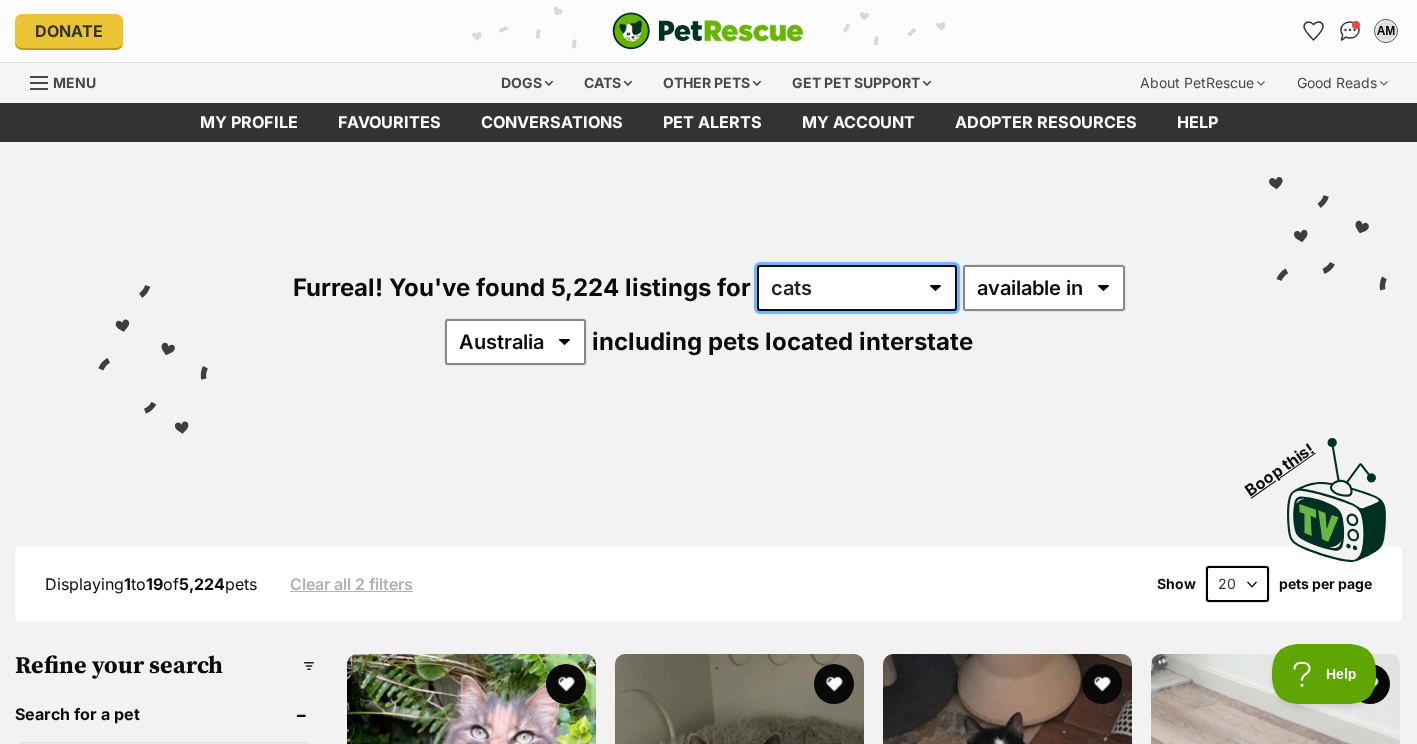 scroll, scrollTop: 0, scrollLeft: 0, axis: both 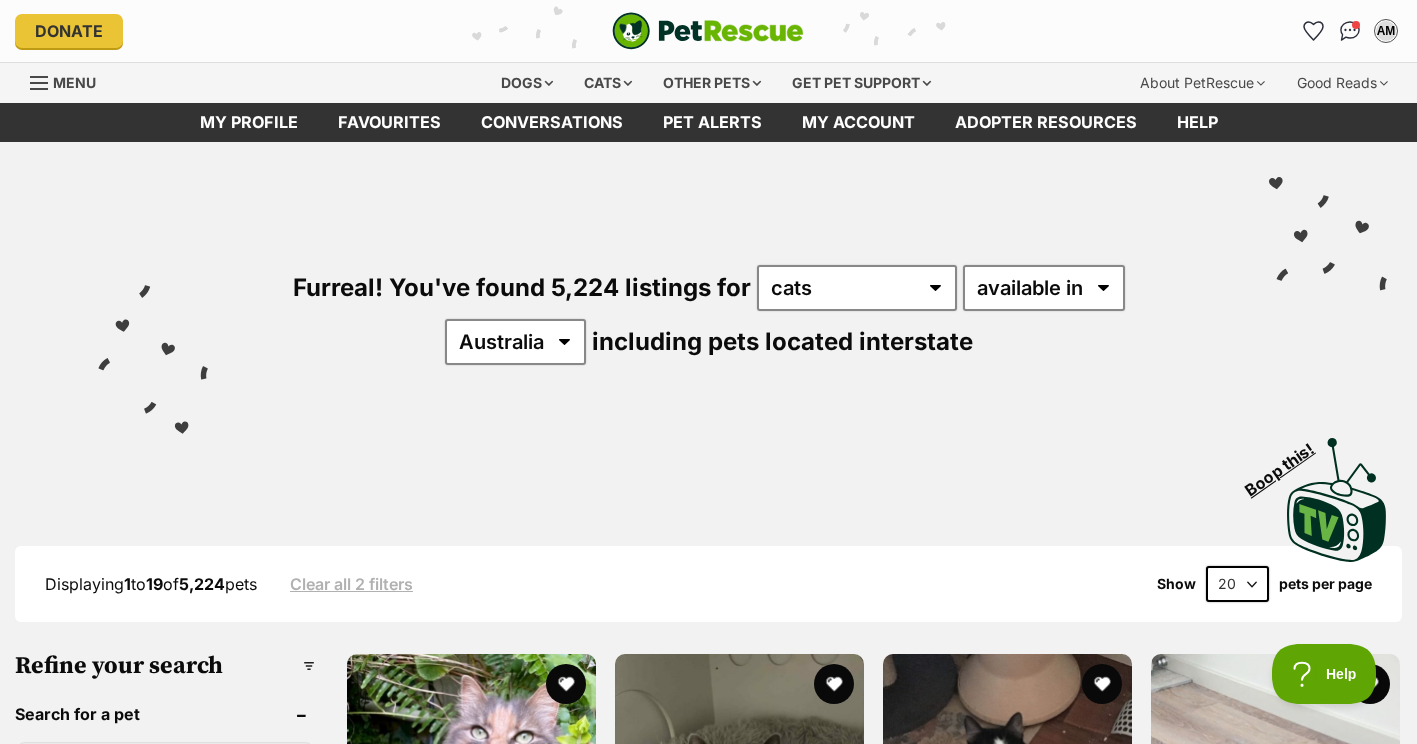click on "Furreal! You've found 5,224 listings for
any type of pet
cats
dogs
other pets
available in
located in
[COUNTRY]
[STATE]
[STATE]
[STATE]
[STATE]
[STATE]
[STATE]
[STATE]
[STATE]
including pets located interstate" at bounding box center [708, 281] 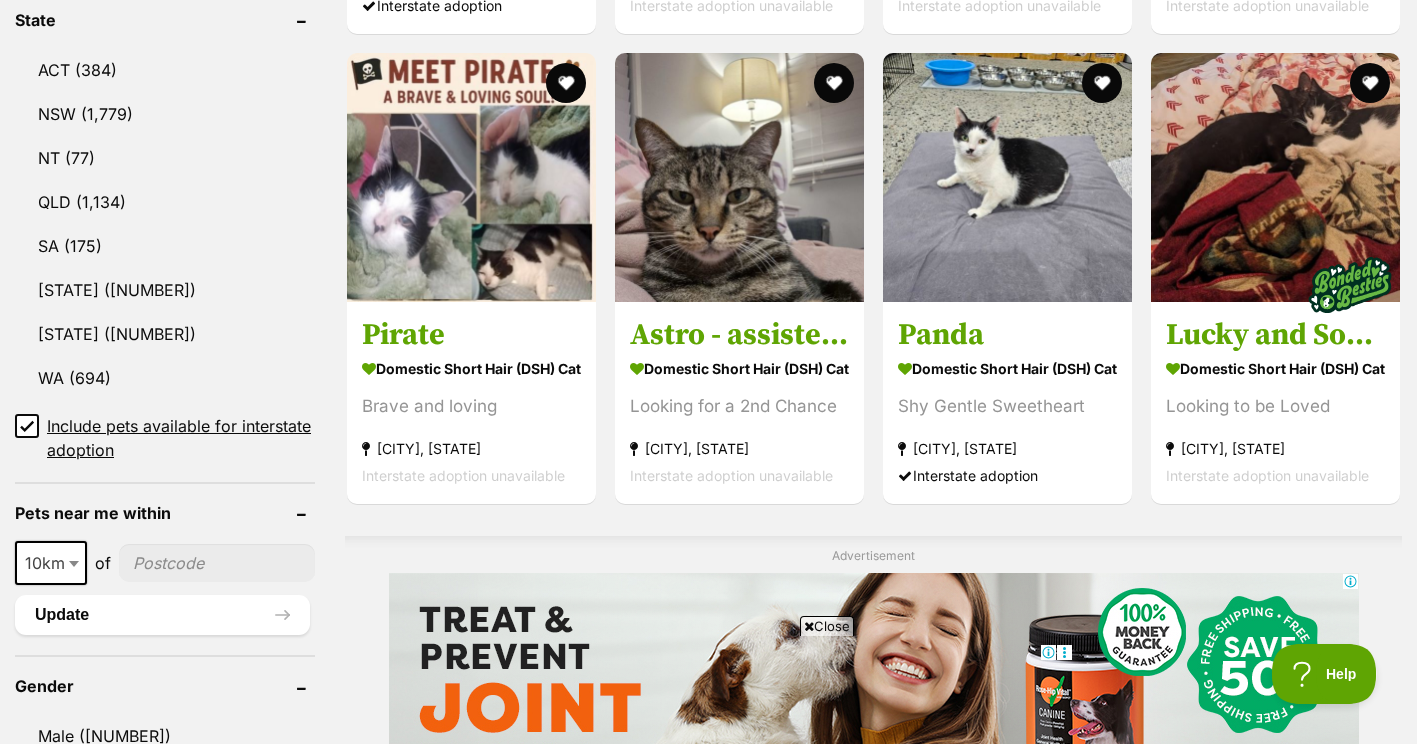 scroll, scrollTop: 1072, scrollLeft: 0, axis: vertical 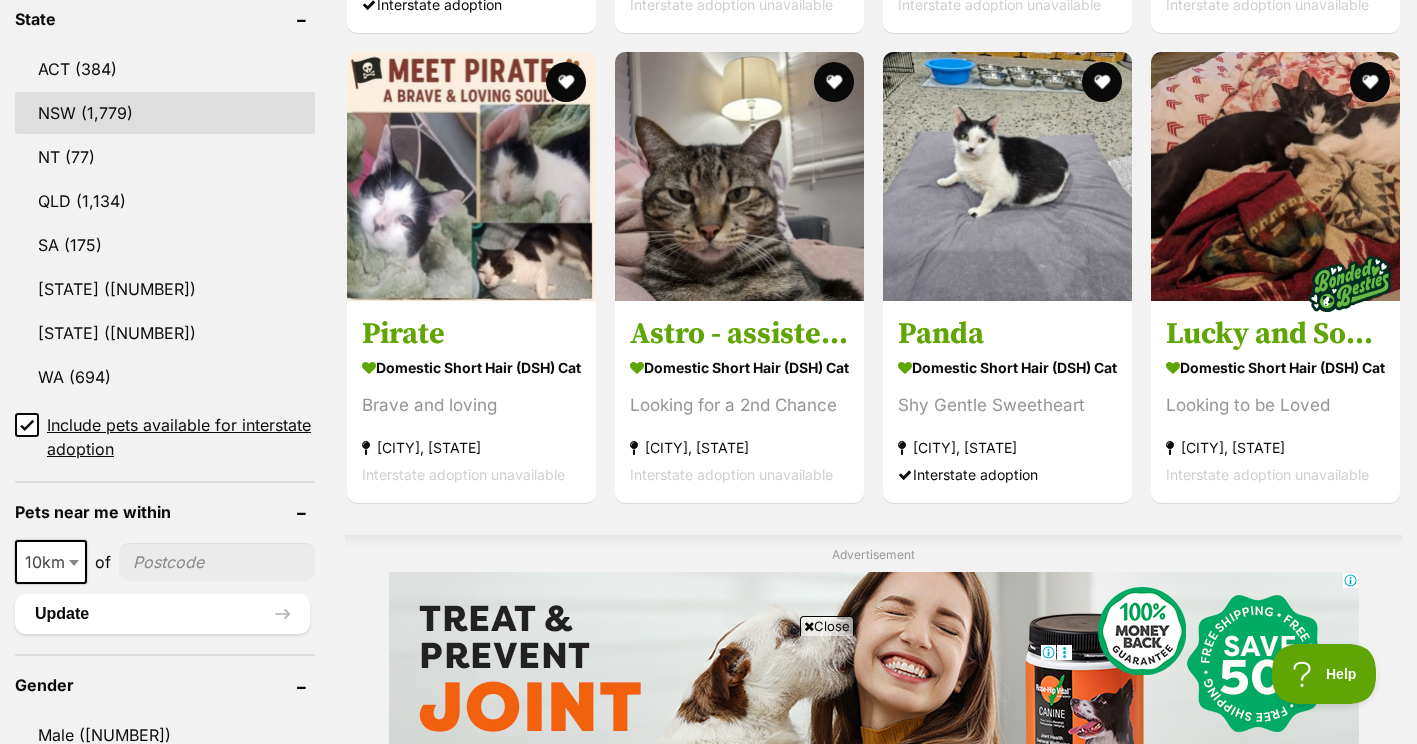 click on "NSW (1,779)" at bounding box center [165, 113] 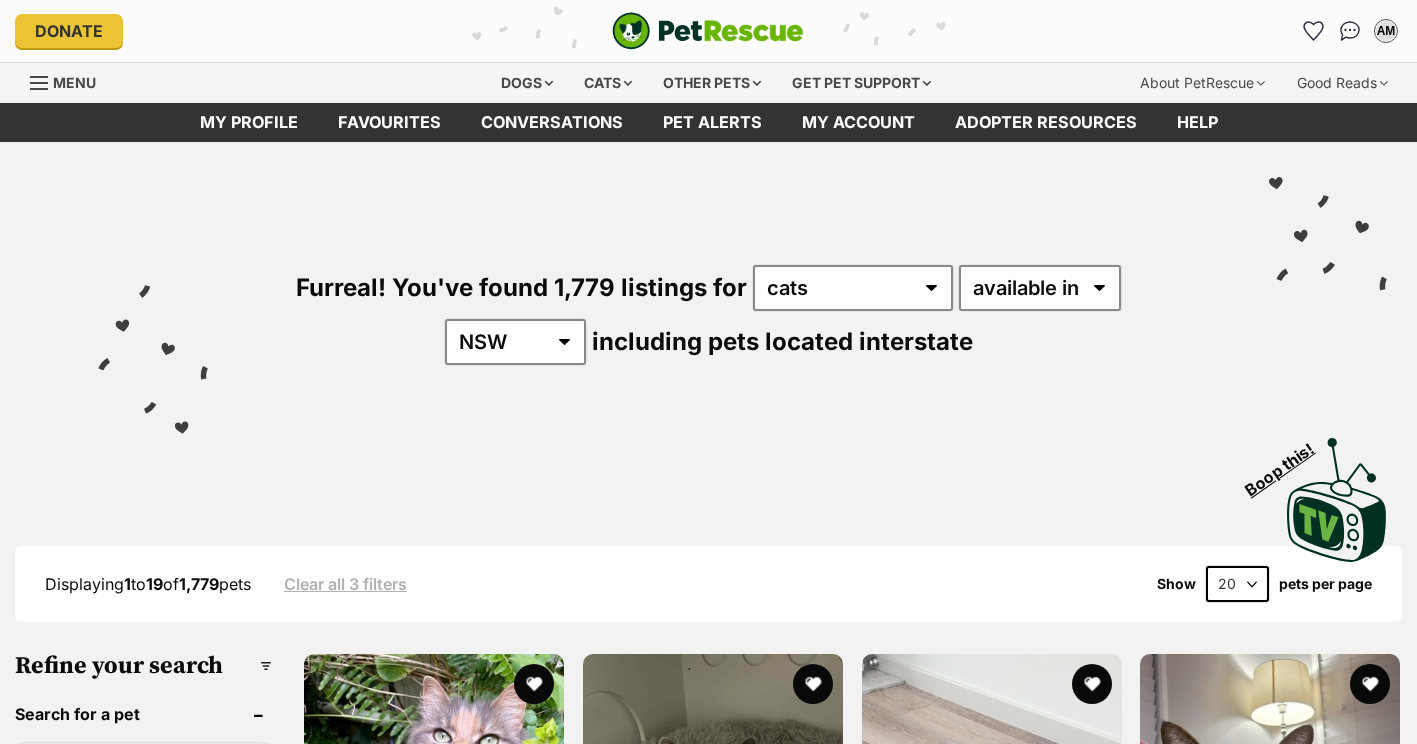 scroll, scrollTop: 0, scrollLeft: 0, axis: both 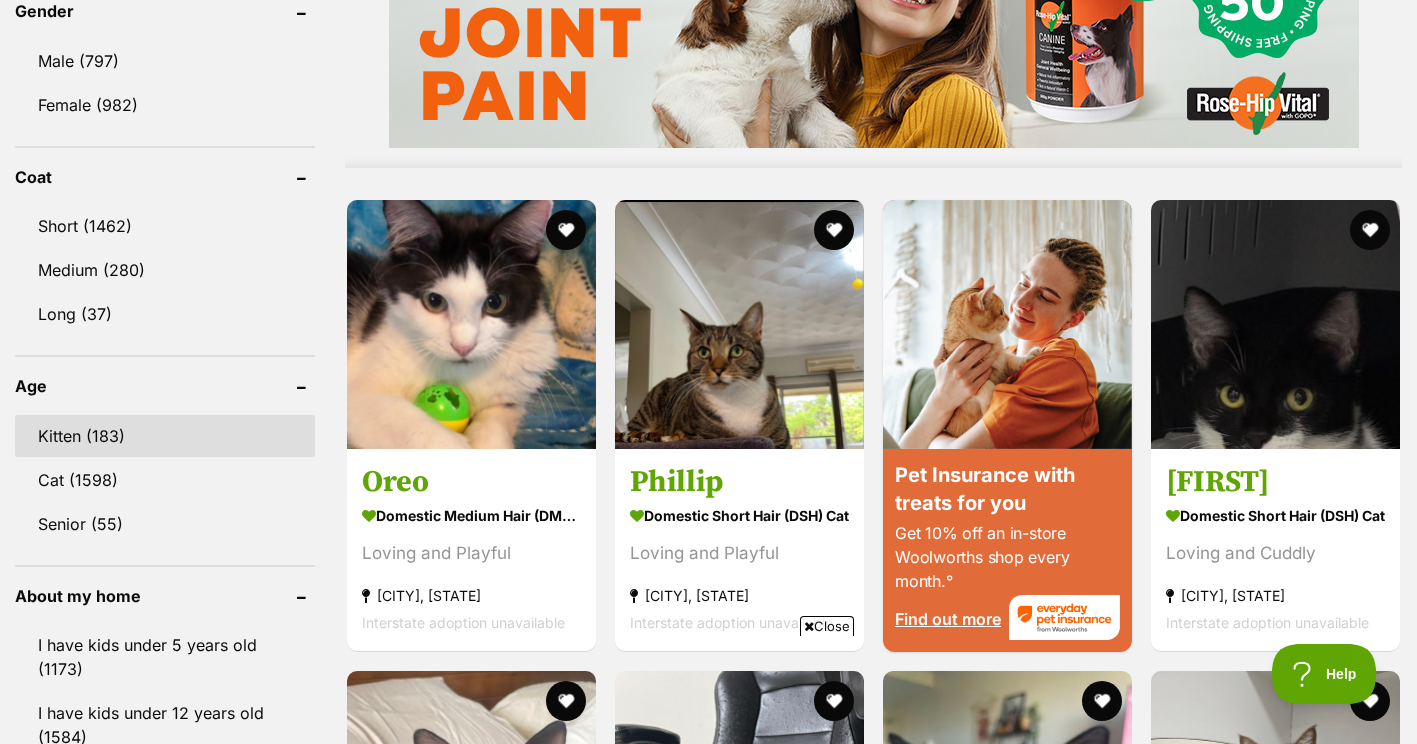 click on "Kitten (183)" at bounding box center (165, 436) 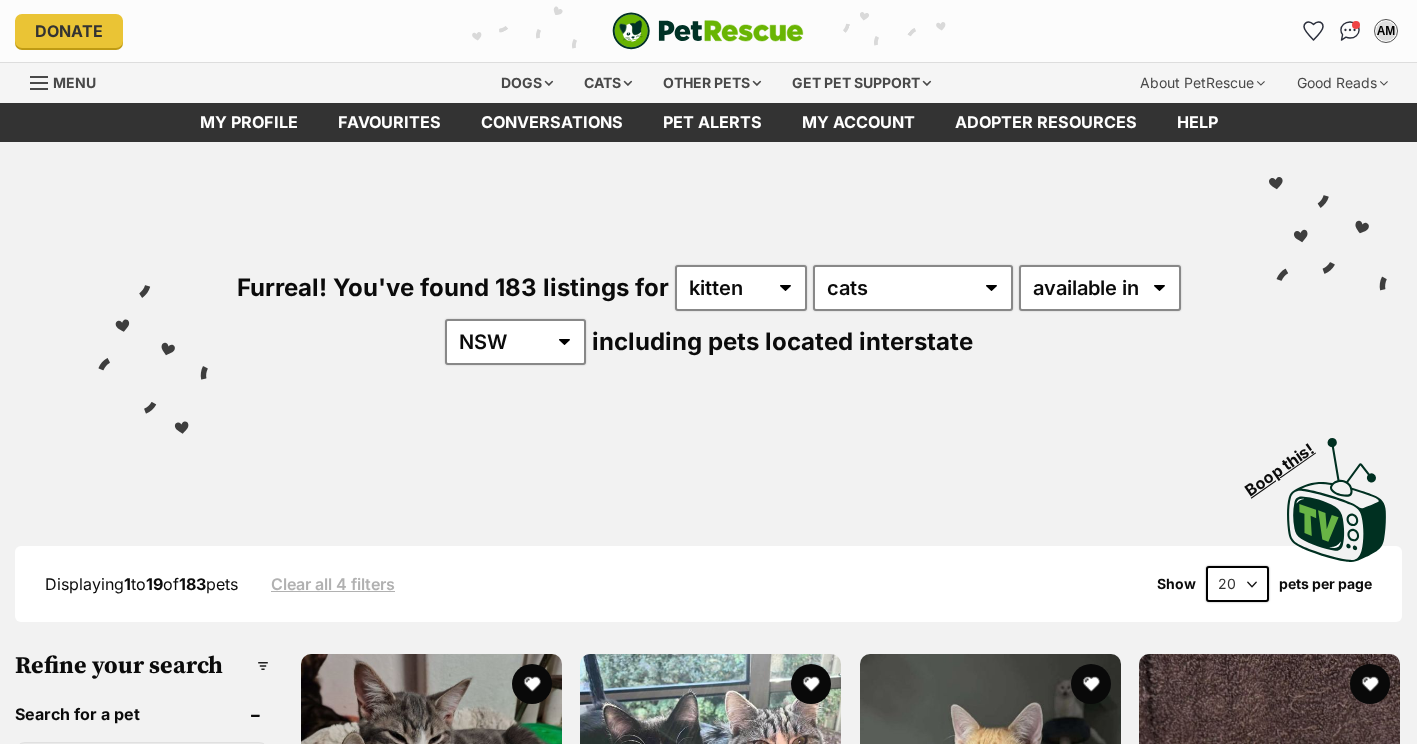 scroll, scrollTop: 285, scrollLeft: 0, axis: vertical 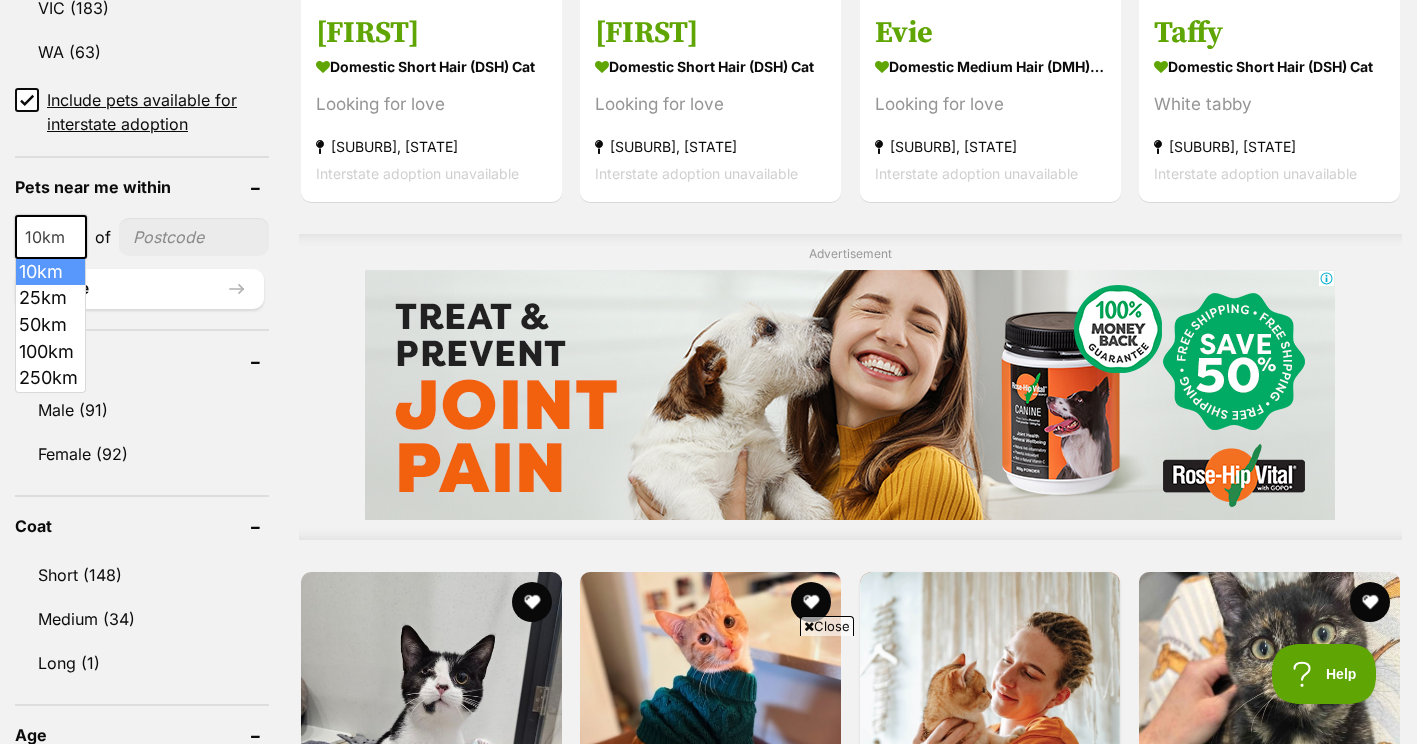 click on "10km" at bounding box center (51, 237) 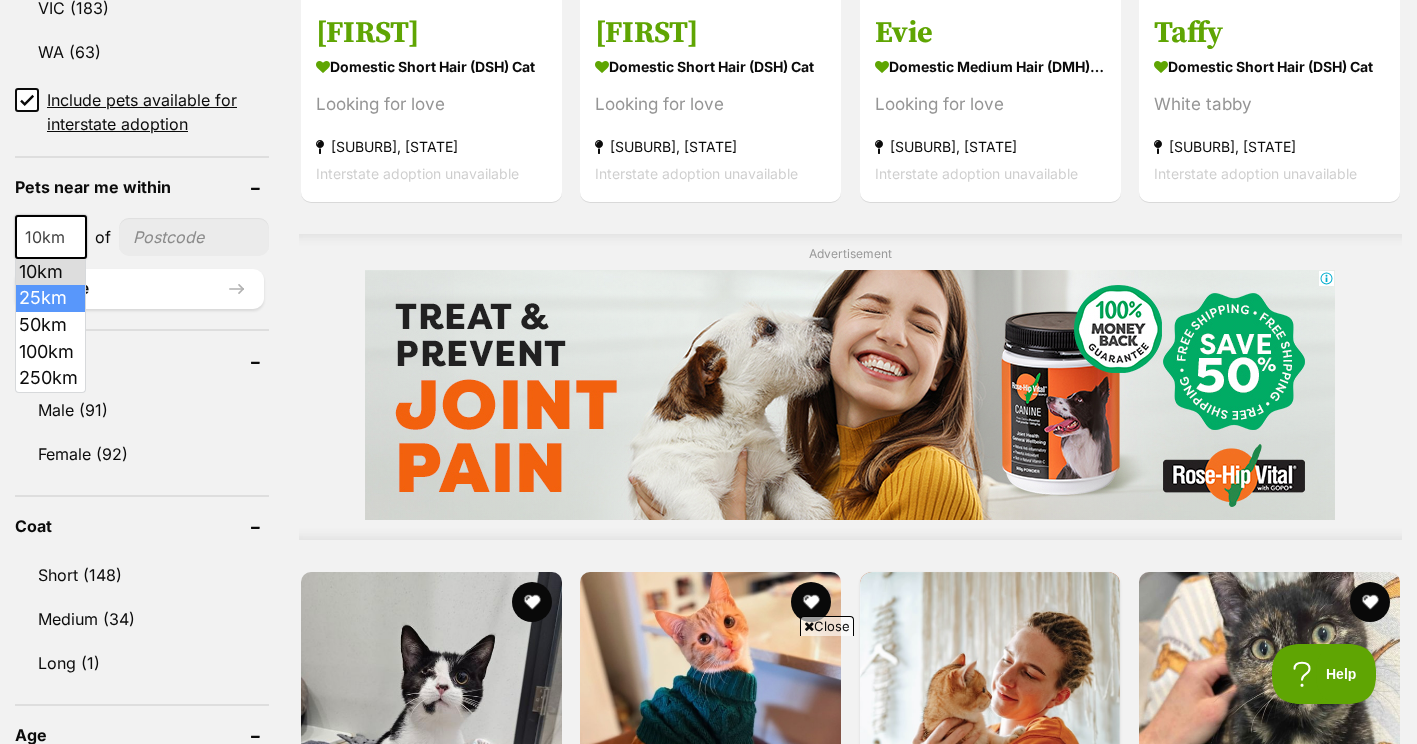 select on "25" 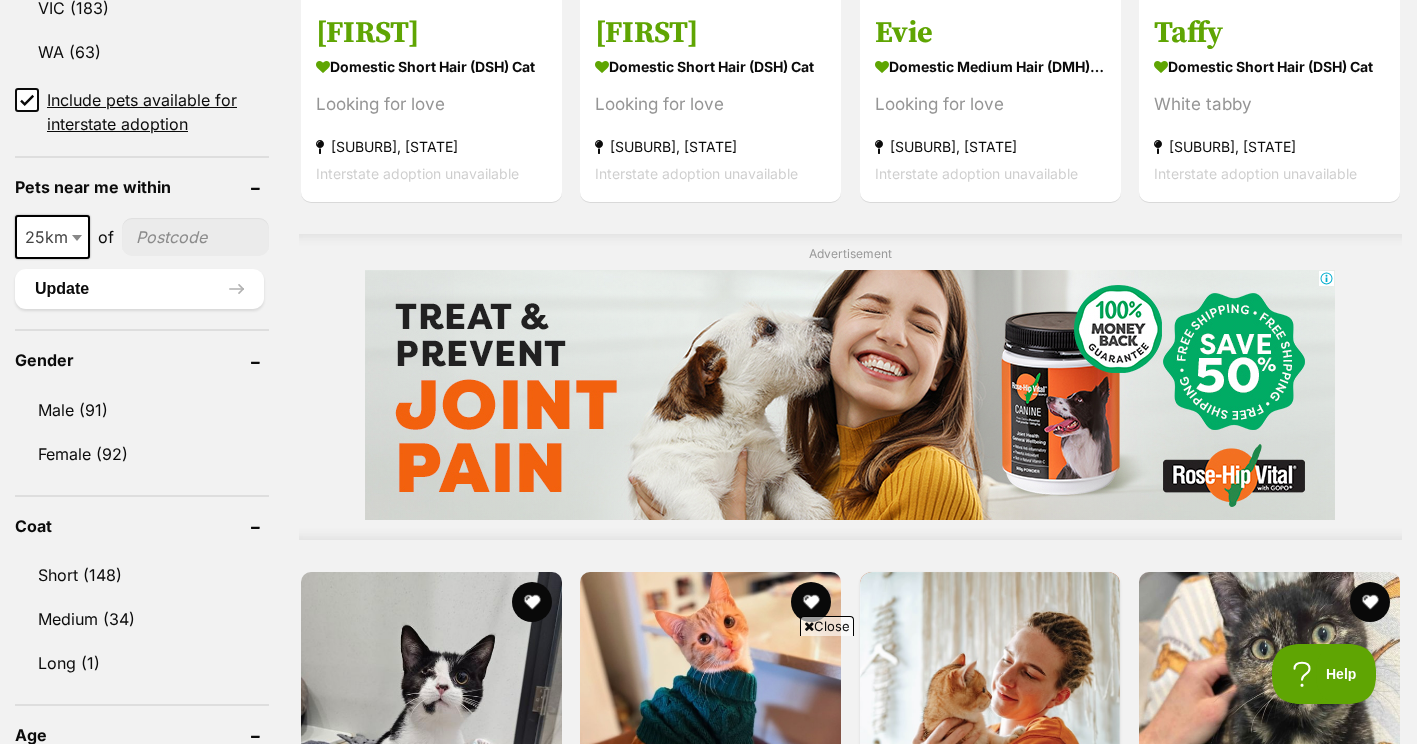 click at bounding box center (195, 237) 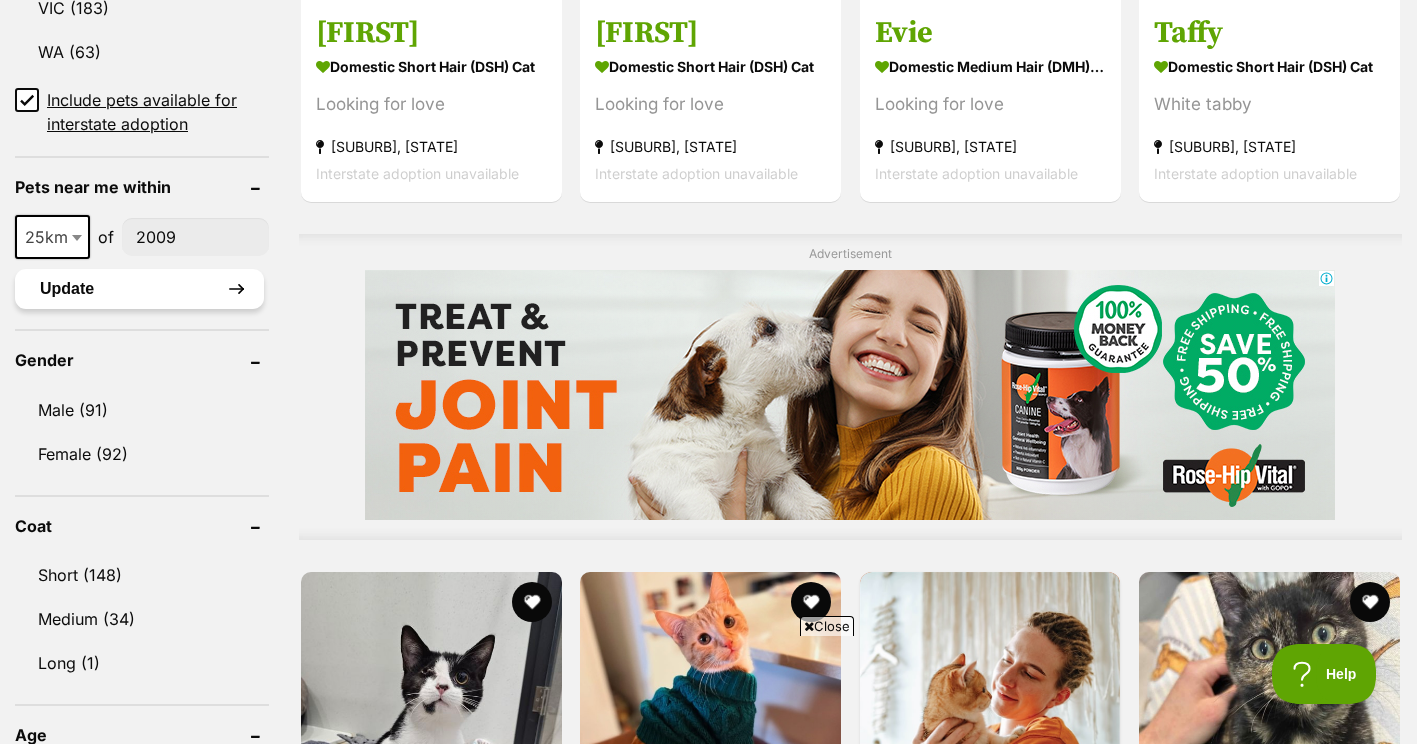 type on "2009" 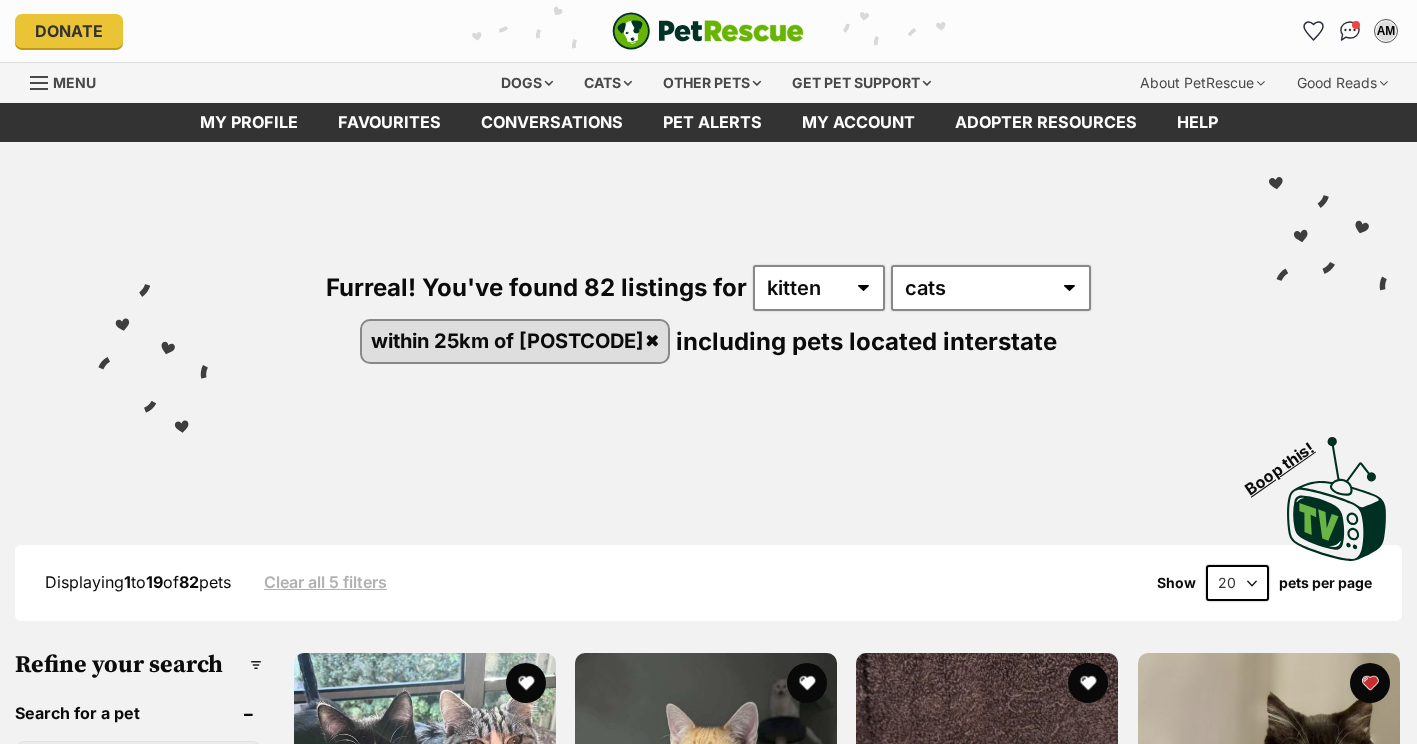 scroll, scrollTop: 0, scrollLeft: 0, axis: both 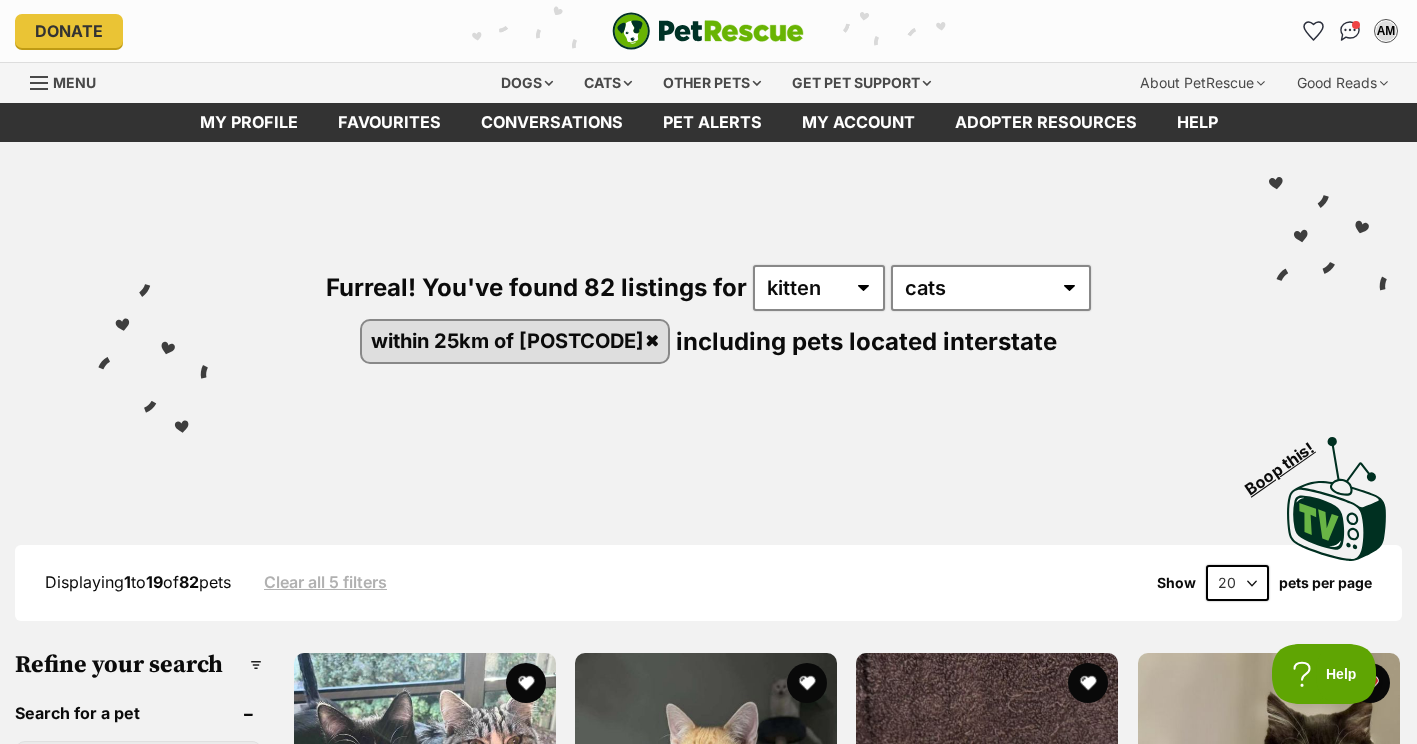 click on "20 40 60" at bounding box center [1237, 583] 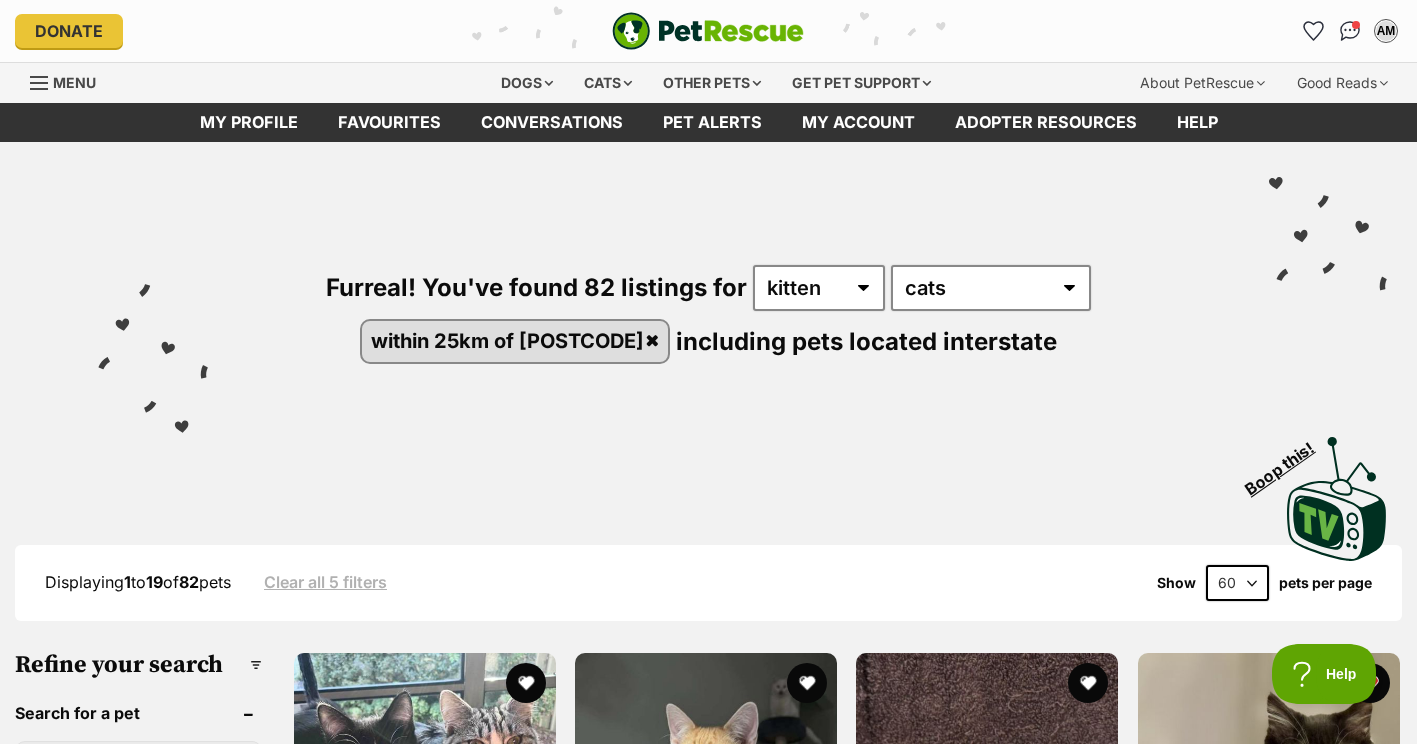 click on "20 40 60" at bounding box center (1237, 583) 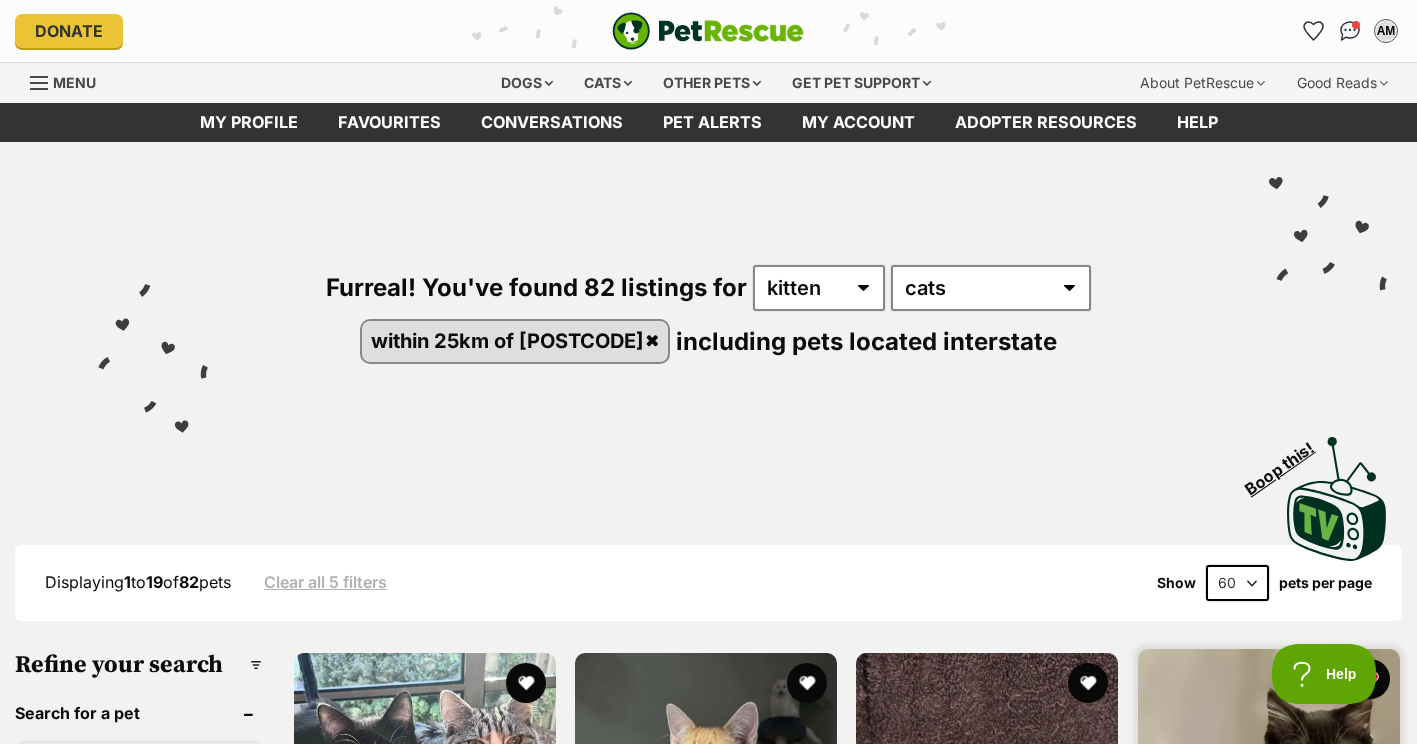 scroll, scrollTop: 354, scrollLeft: 0, axis: vertical 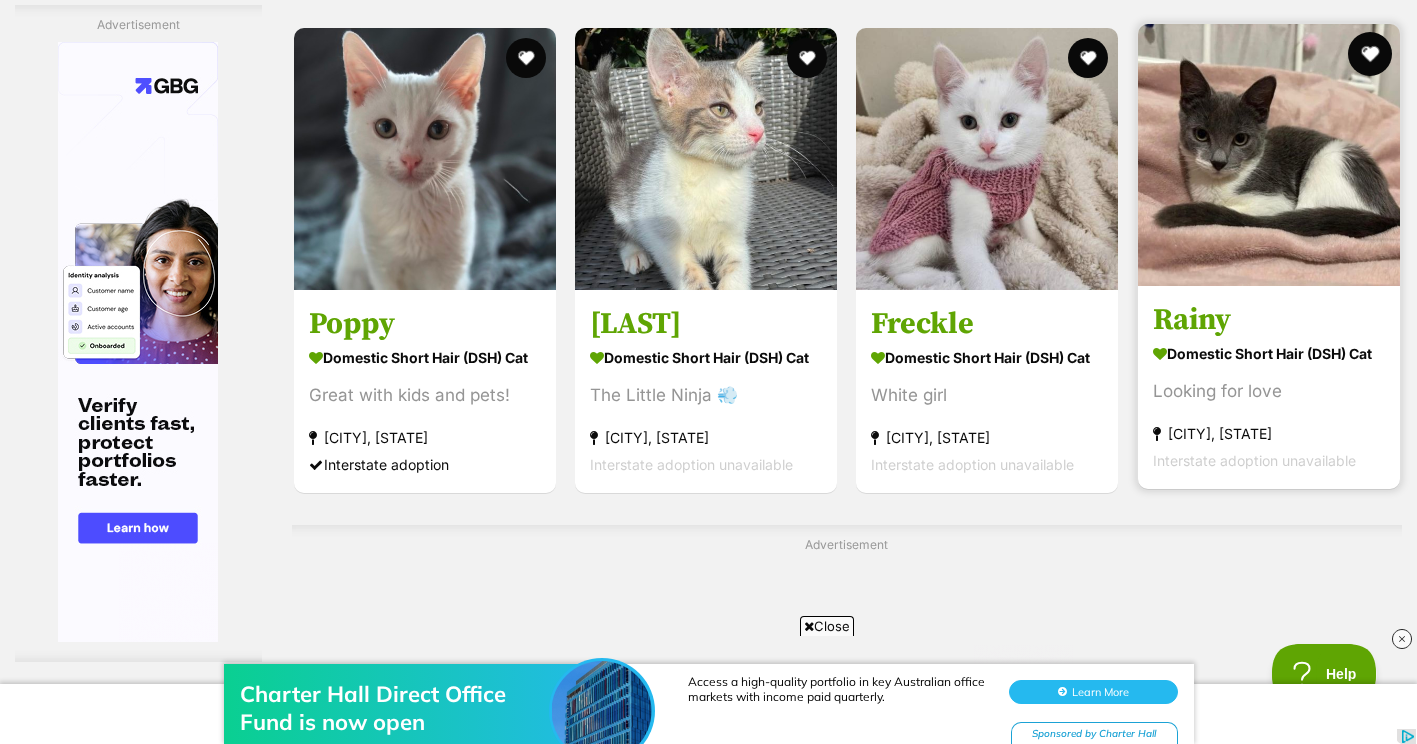 click at bounding box center (1370, 54) 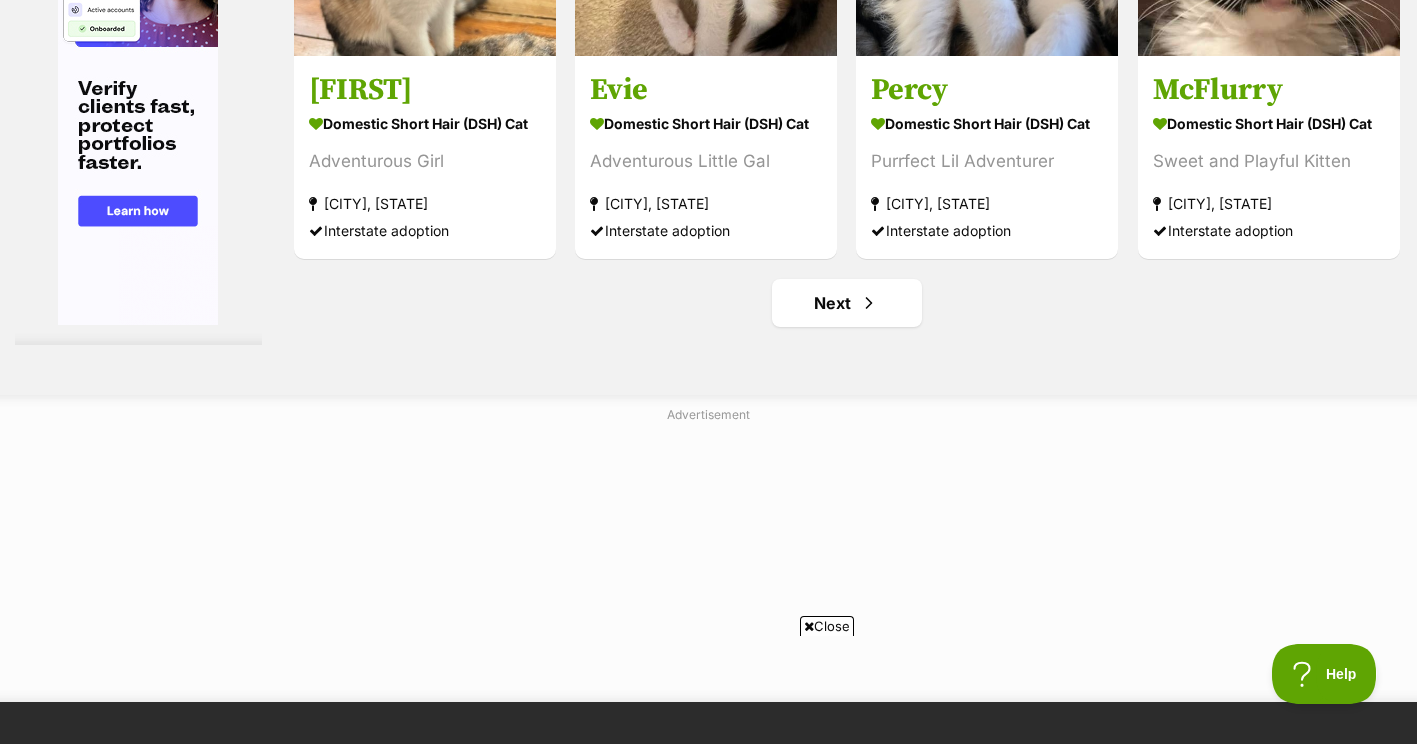 scroll, scrollTop: 10142, scrollLeft: 0, axis: vertical 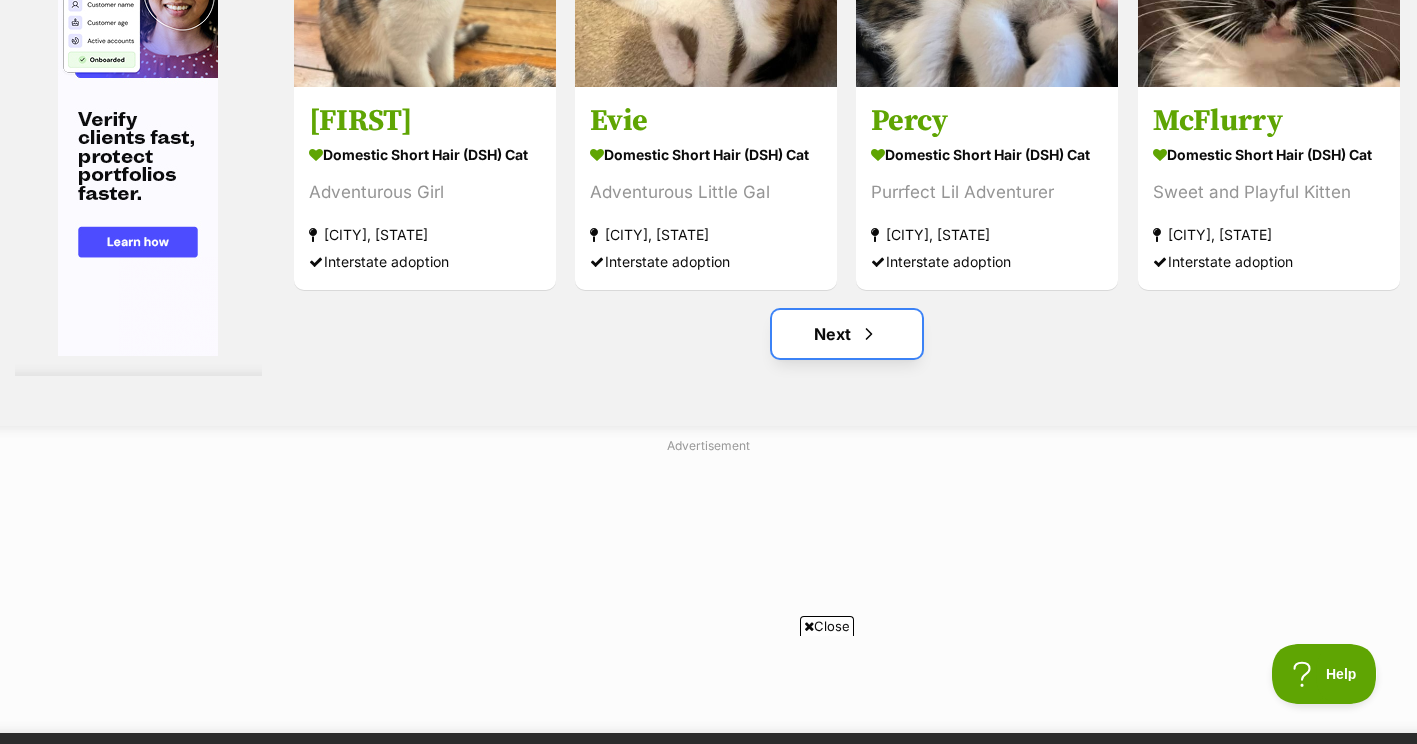 click on "Next" at bounding box center [847, 334] 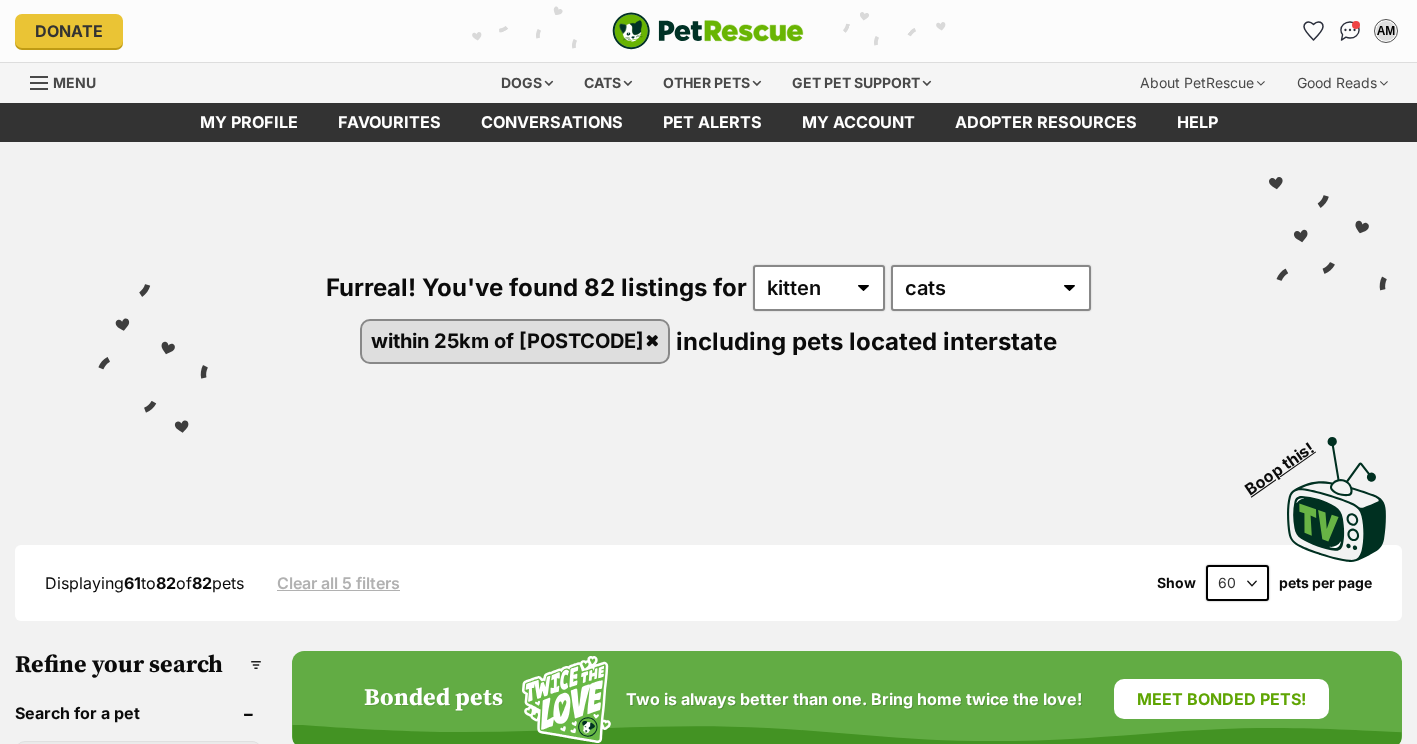 scroll, scrollTop: 0, scrollLeft: 0, axis: both 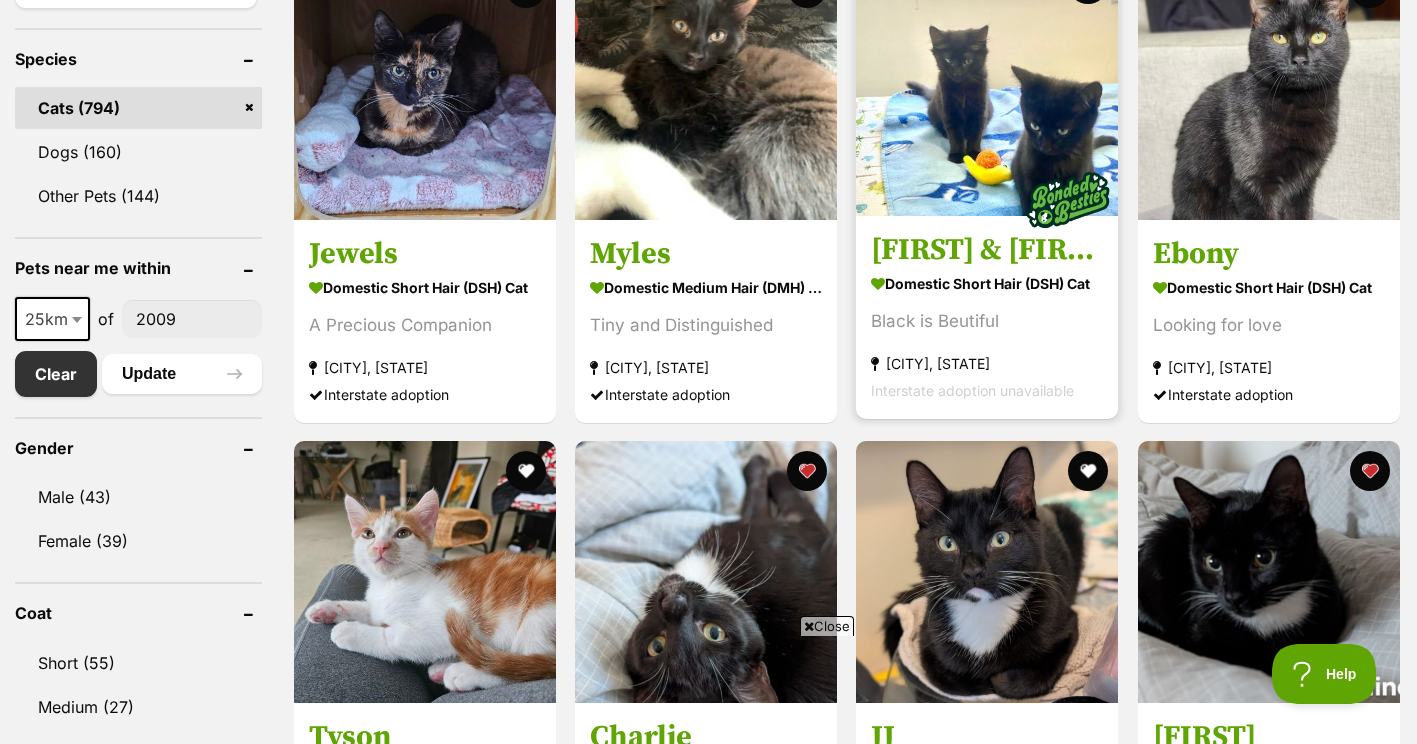 click at bounding box center (987, 85) 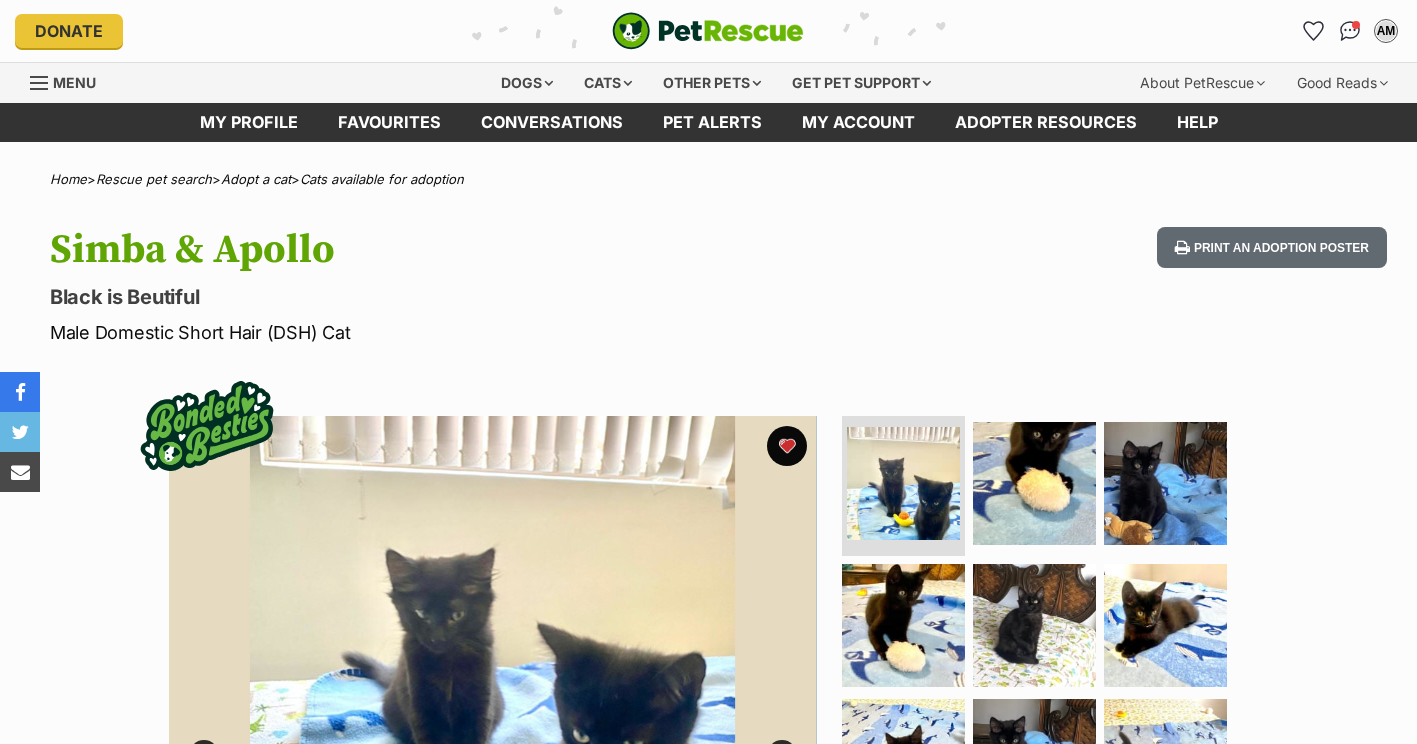scroll, scrollTop: 0, scrollLeft: 0, axis: both 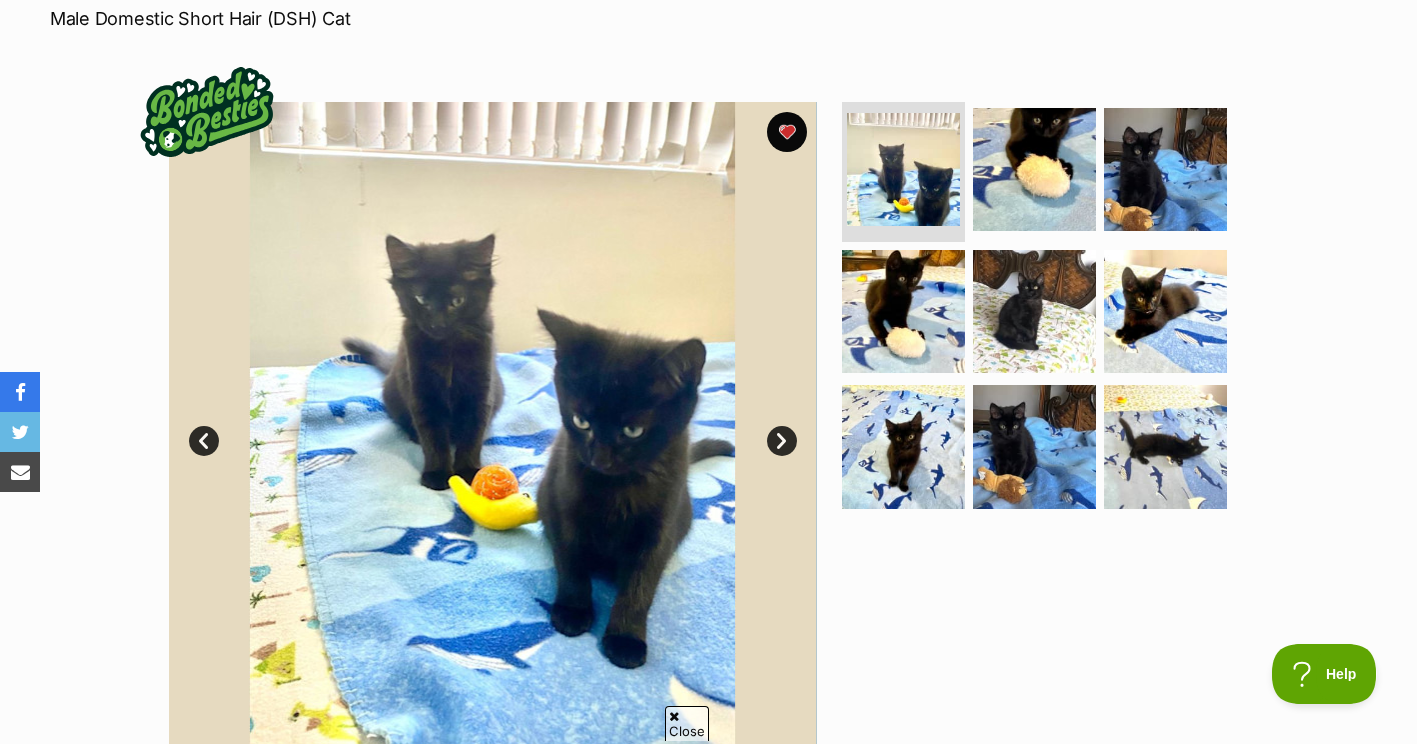 click on "Next" at bounding box center (782, 441) 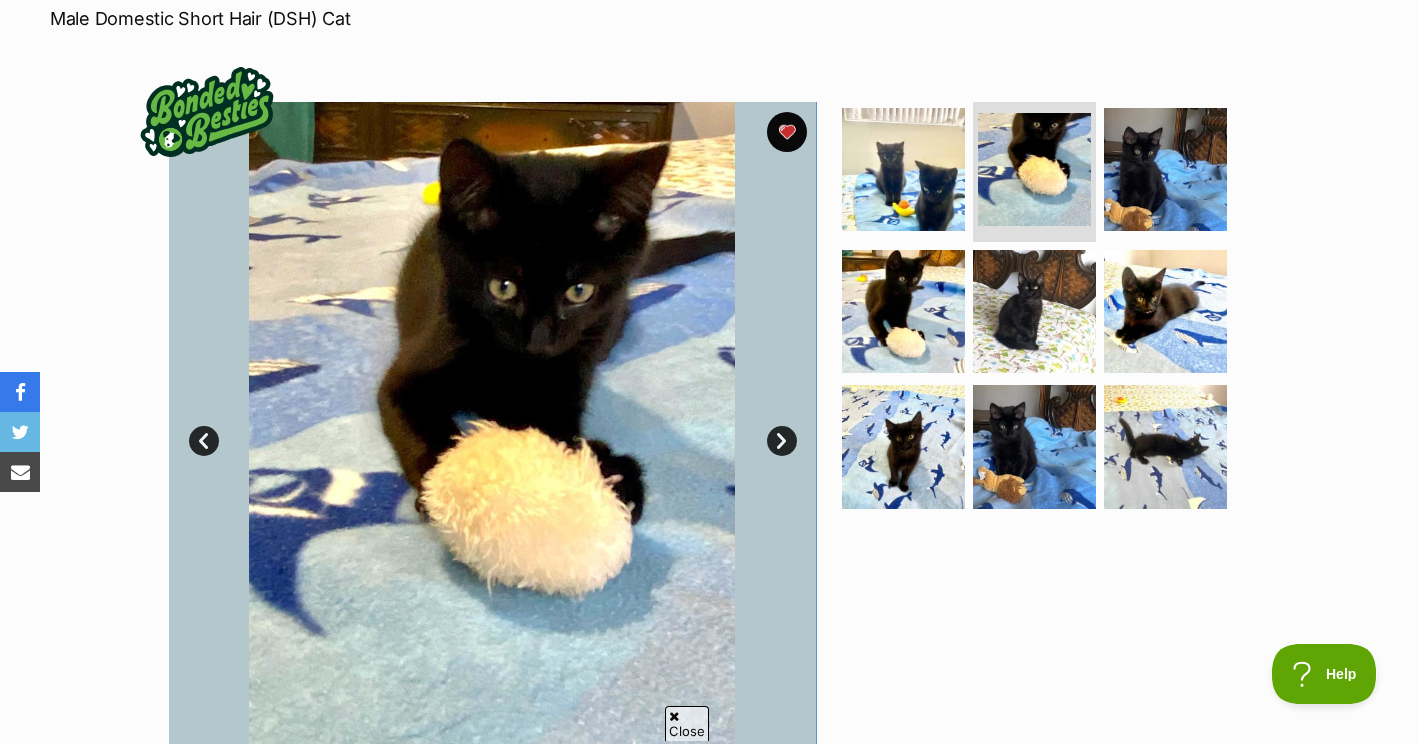 click on "Next" at bounding box center [782, 441] 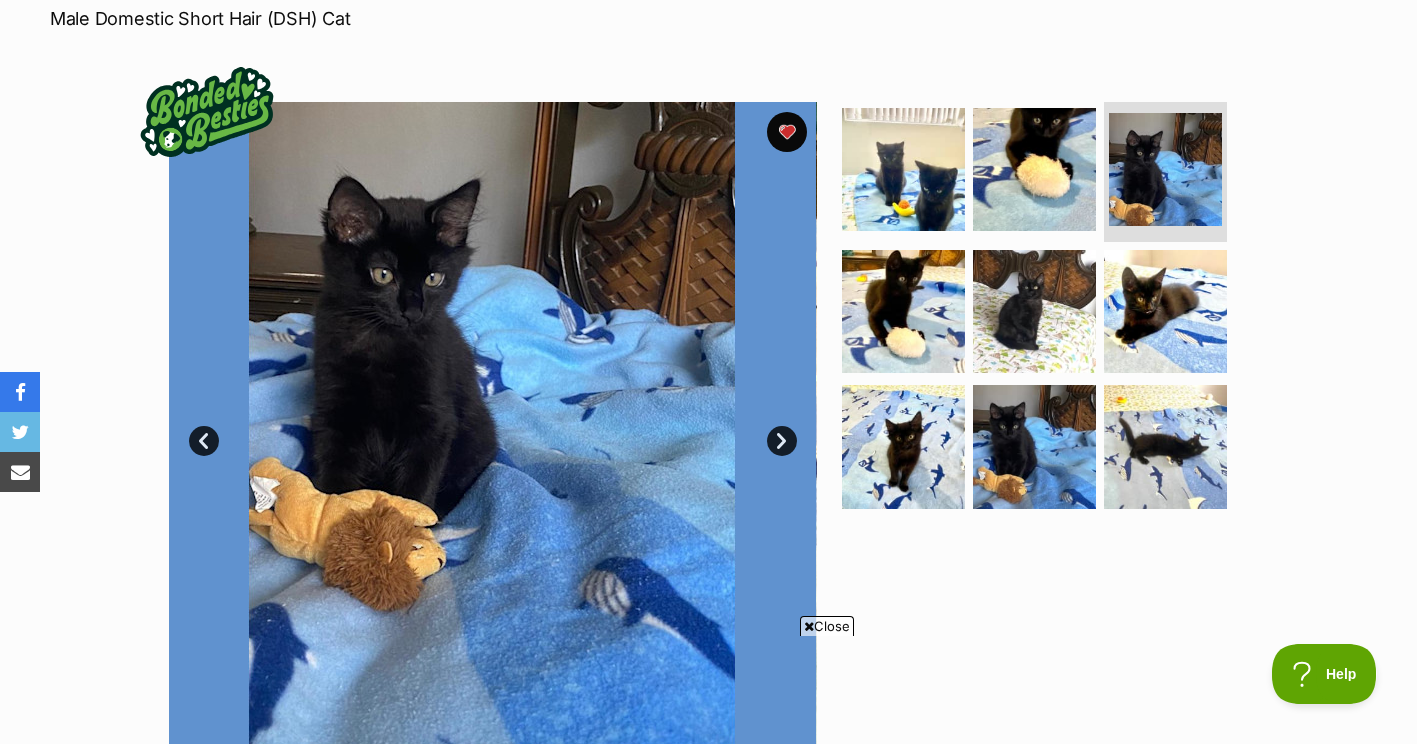 scroll, scrollTop: 0, scrollLeft: 0, axis: both 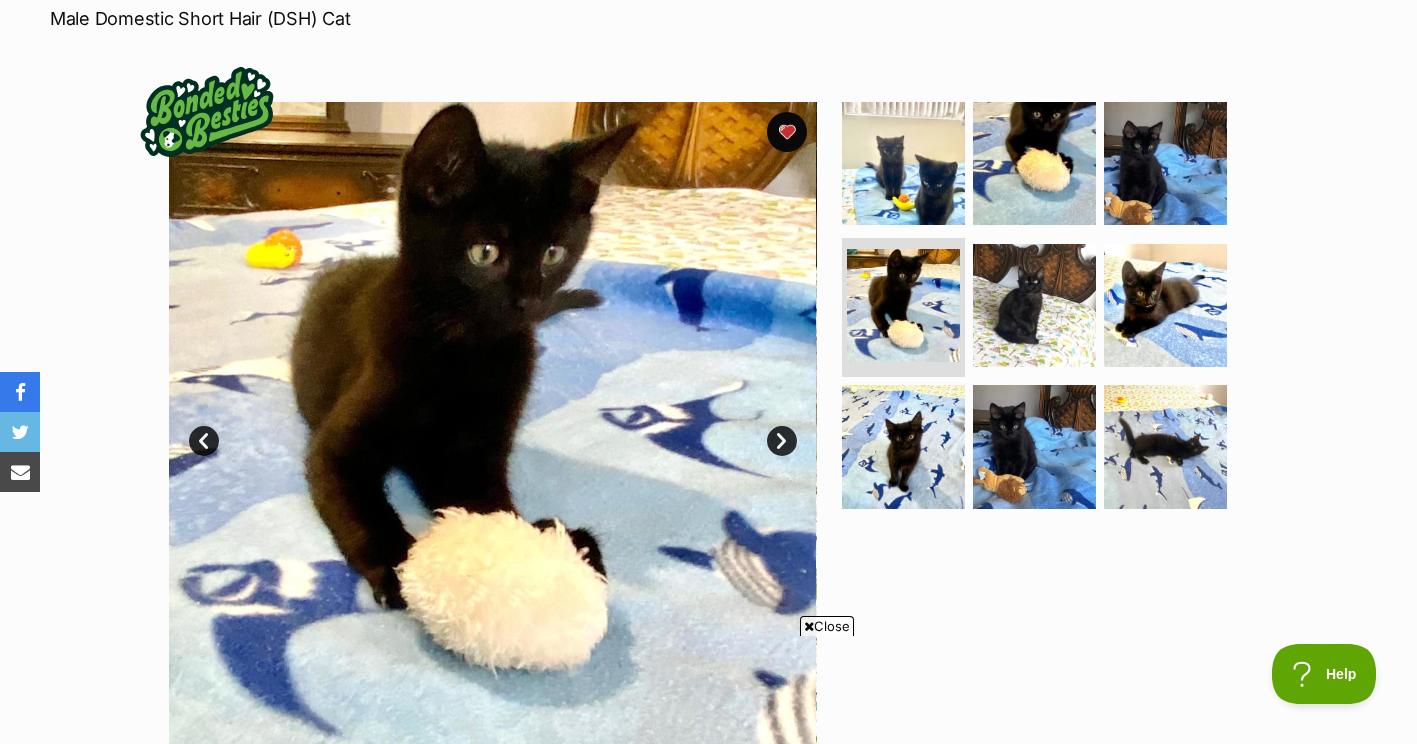 click on "Next" at bounding box center [782, 441] 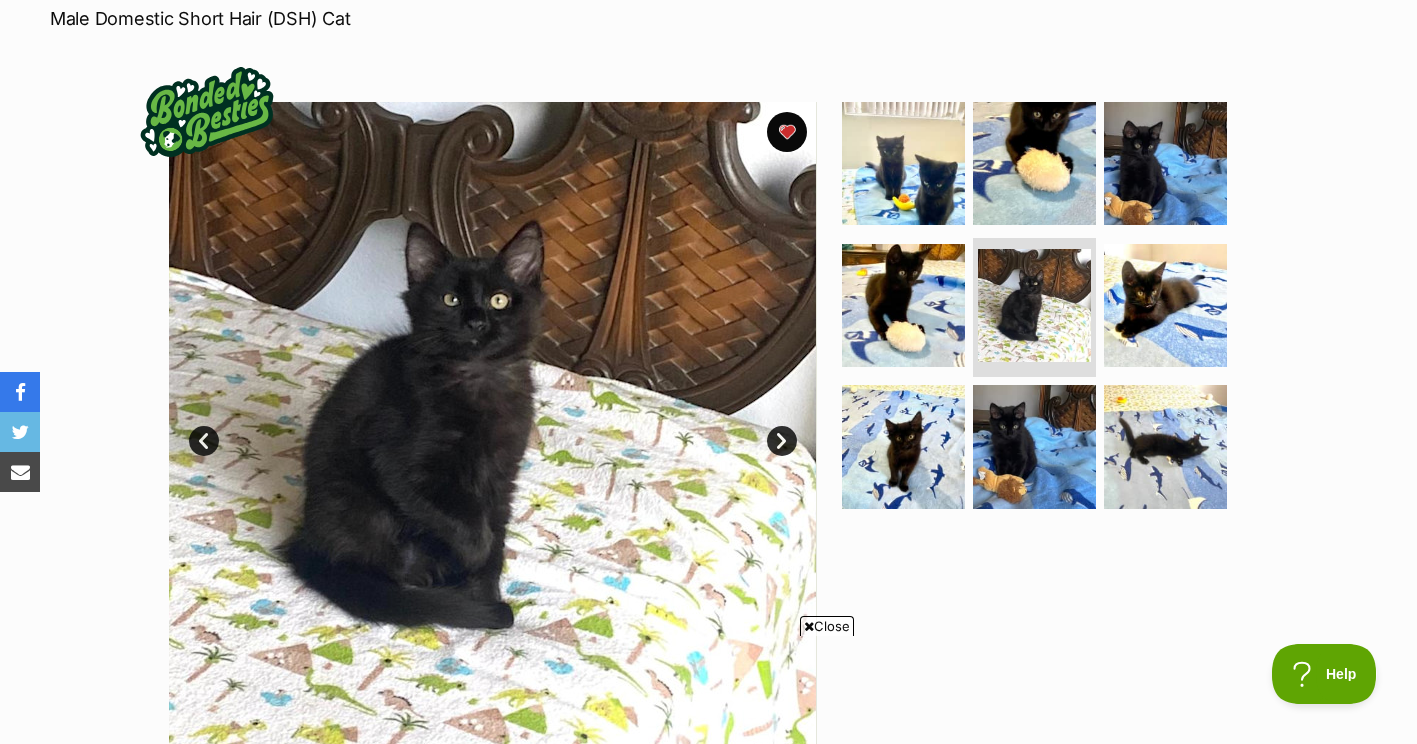 click on "Next" at bounding box center (782, 441) 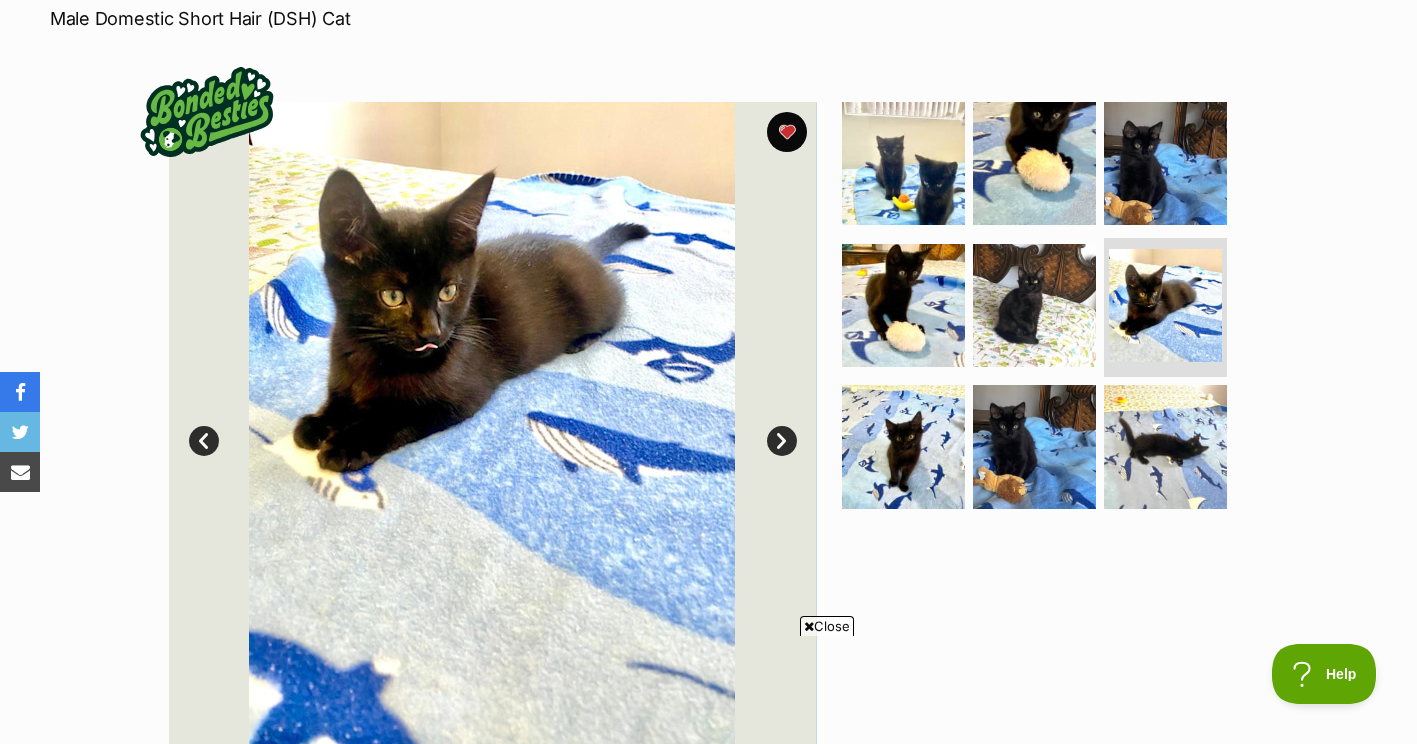 click on "Next" at bounding box center [782, 441] 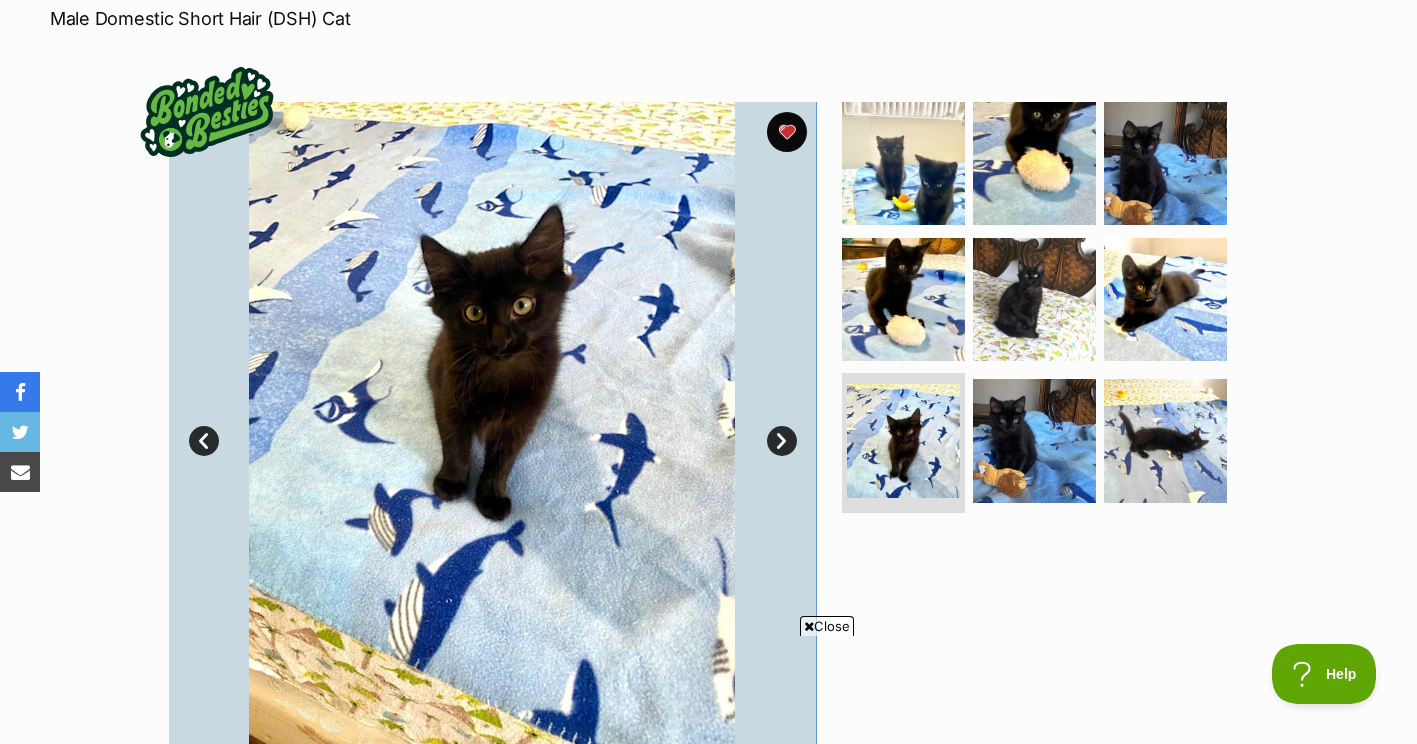 click on "Next" at bounding box center (782, 441) 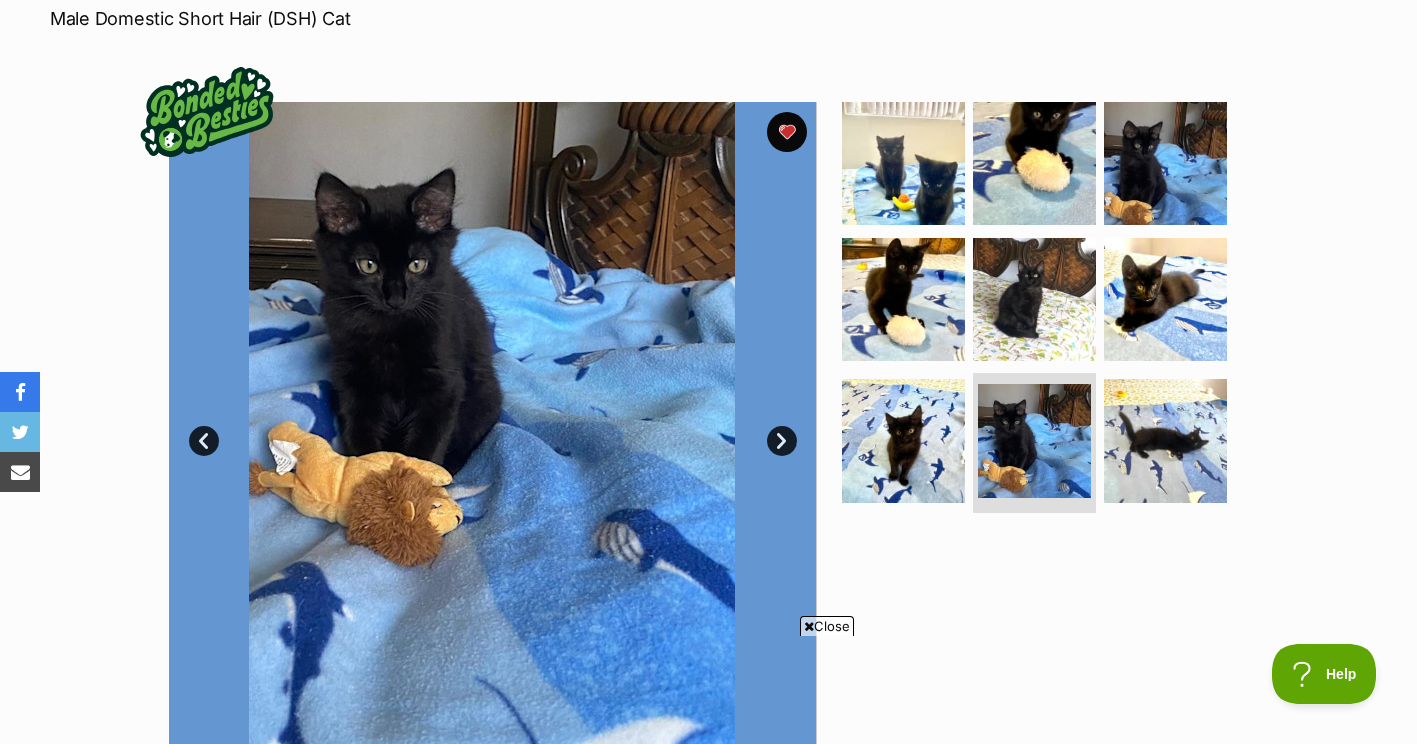 click on "Next" at bounding box center (782, 441) 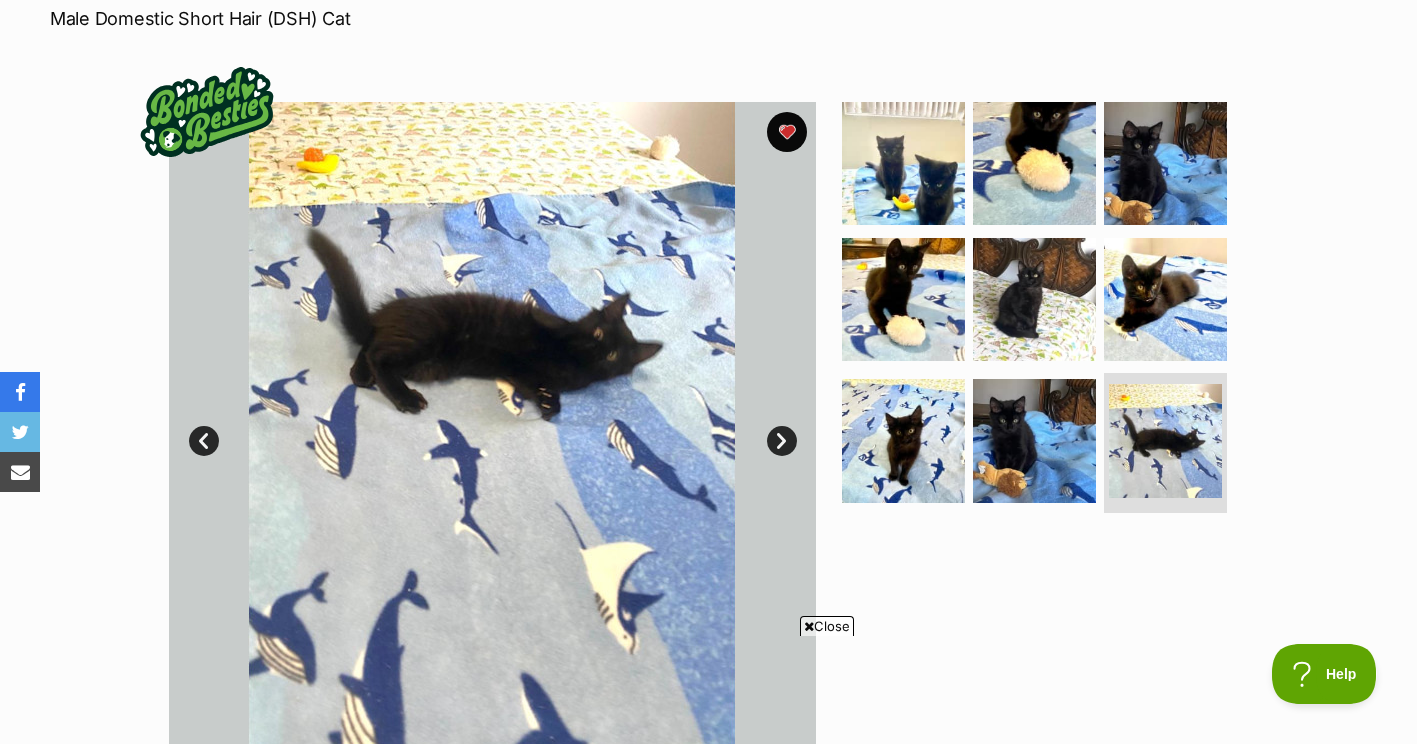 click on "Next" at bounding box center [782, 441] 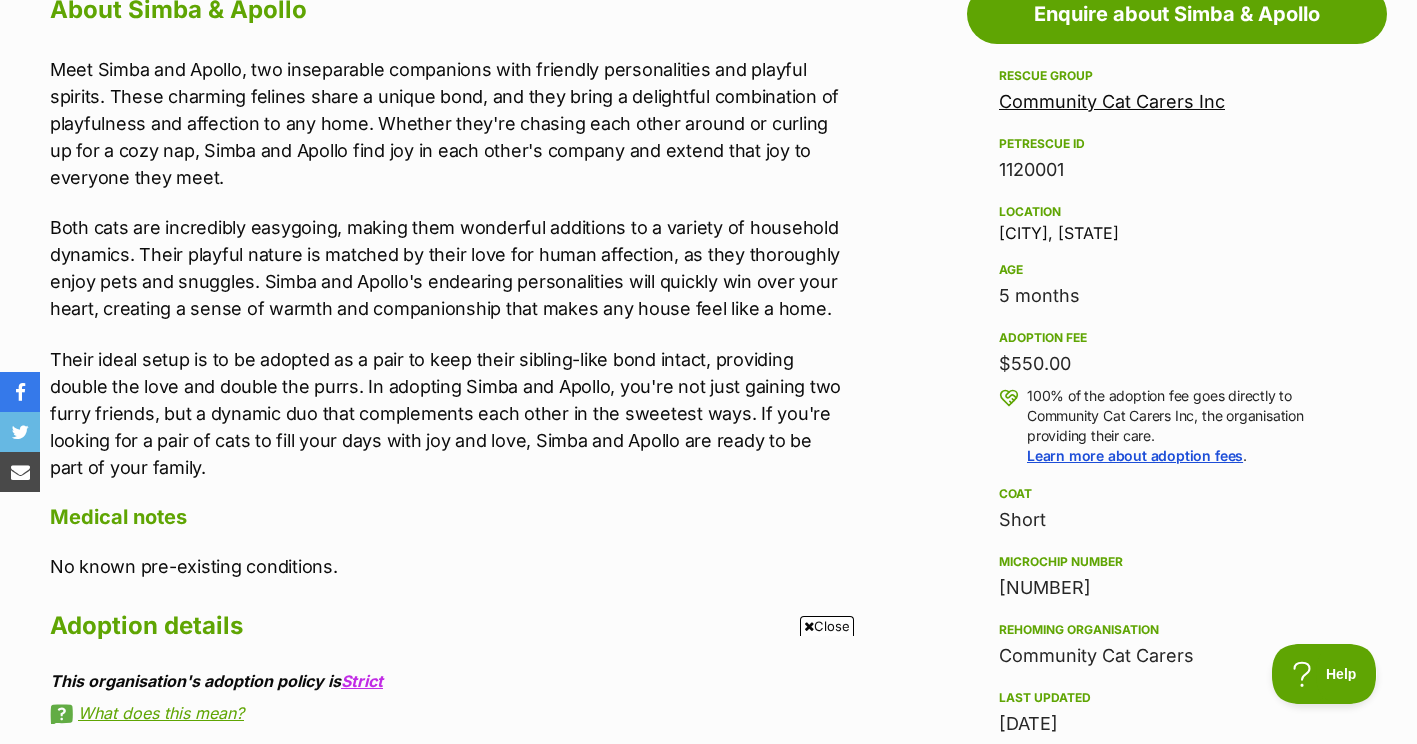 scroll, scrollTop: 1141, scrollLeft: 0, axis: vertical 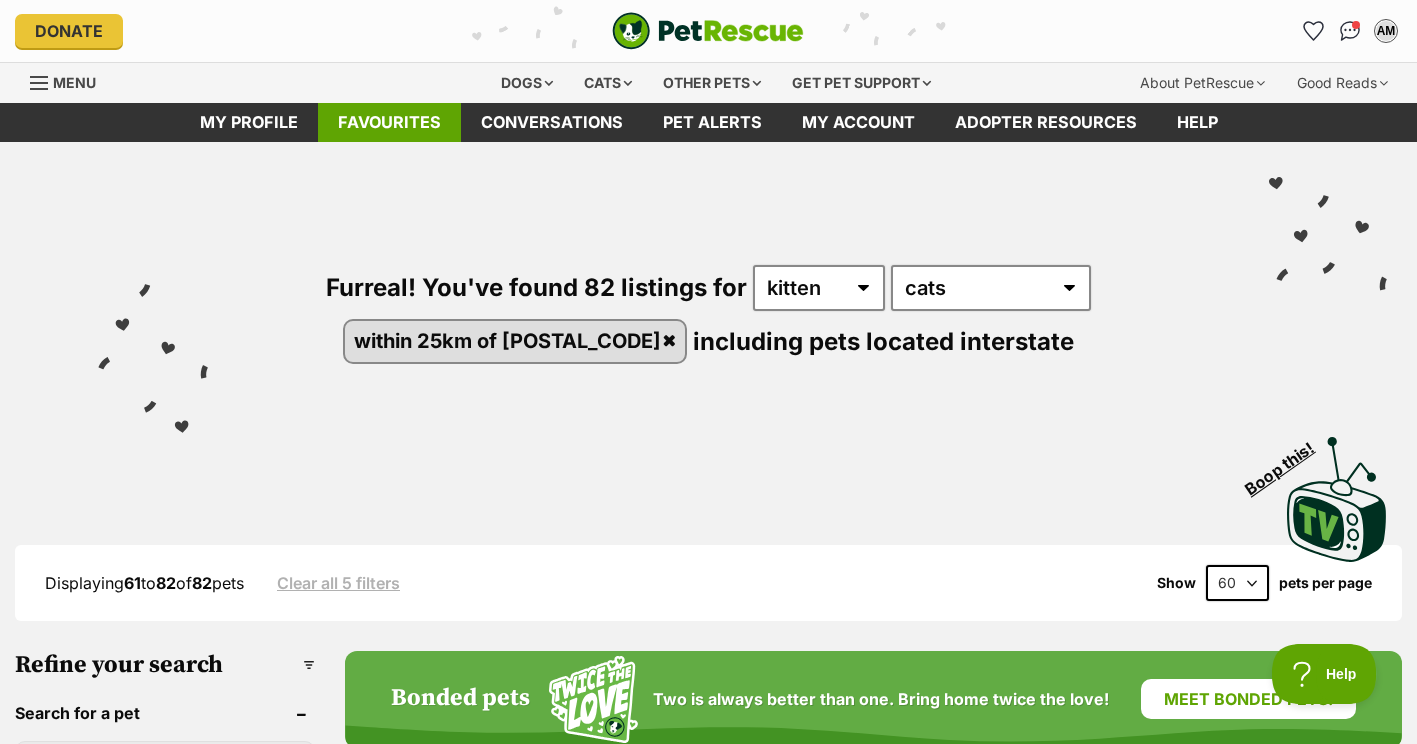 click on "Favourites" at bounding box center (389, 122) 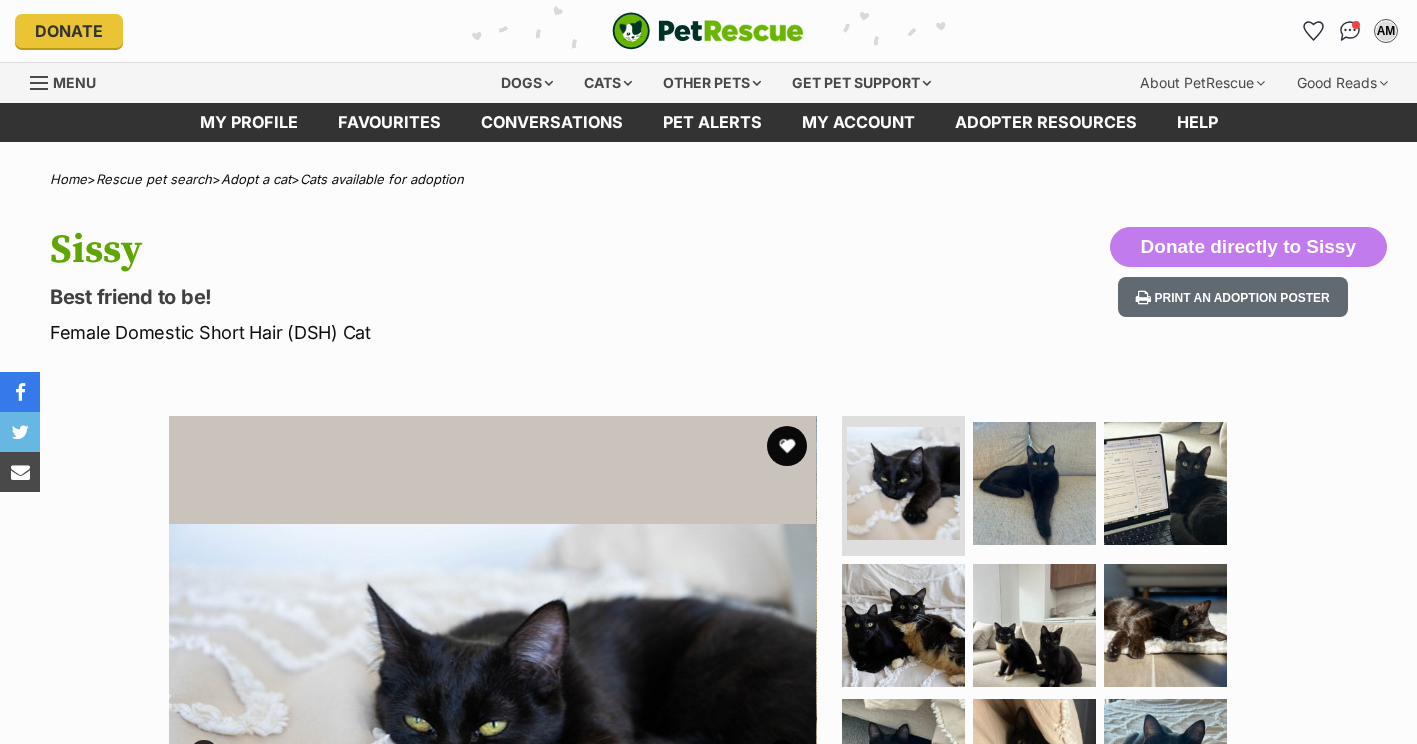 scroll, scrollTop: 0, scrollLeft: 0, axis: both 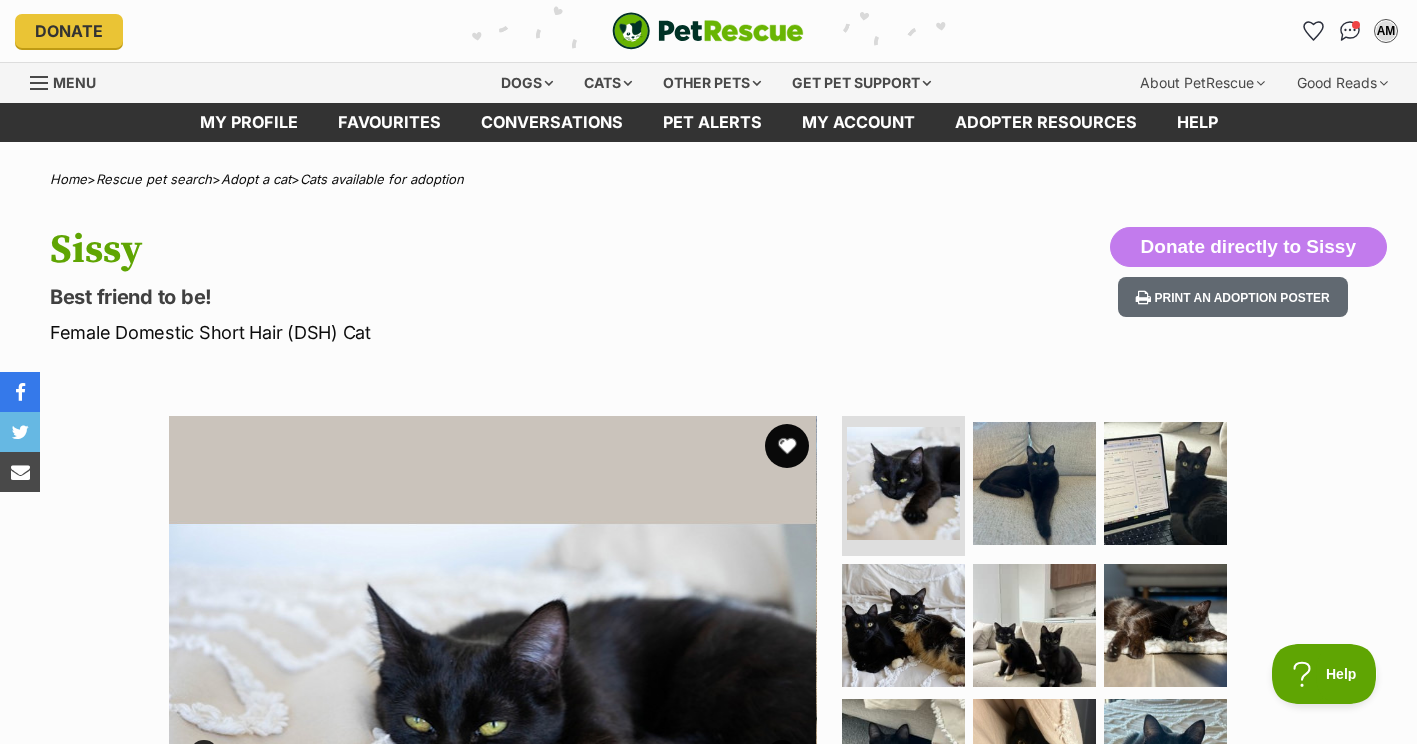click at bounding box center [787, 446] 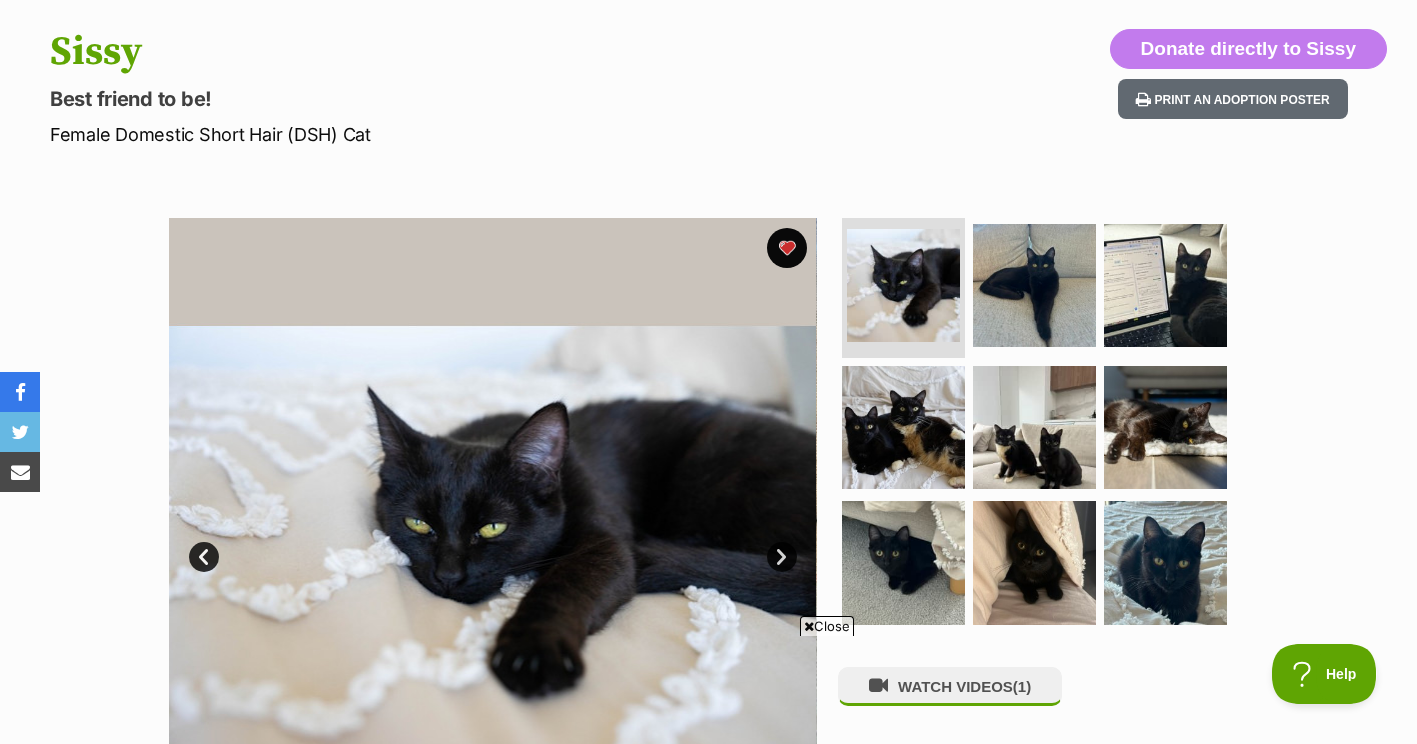 scroll, scrollTop: 347, scrollLeft: 0, axis: vertical 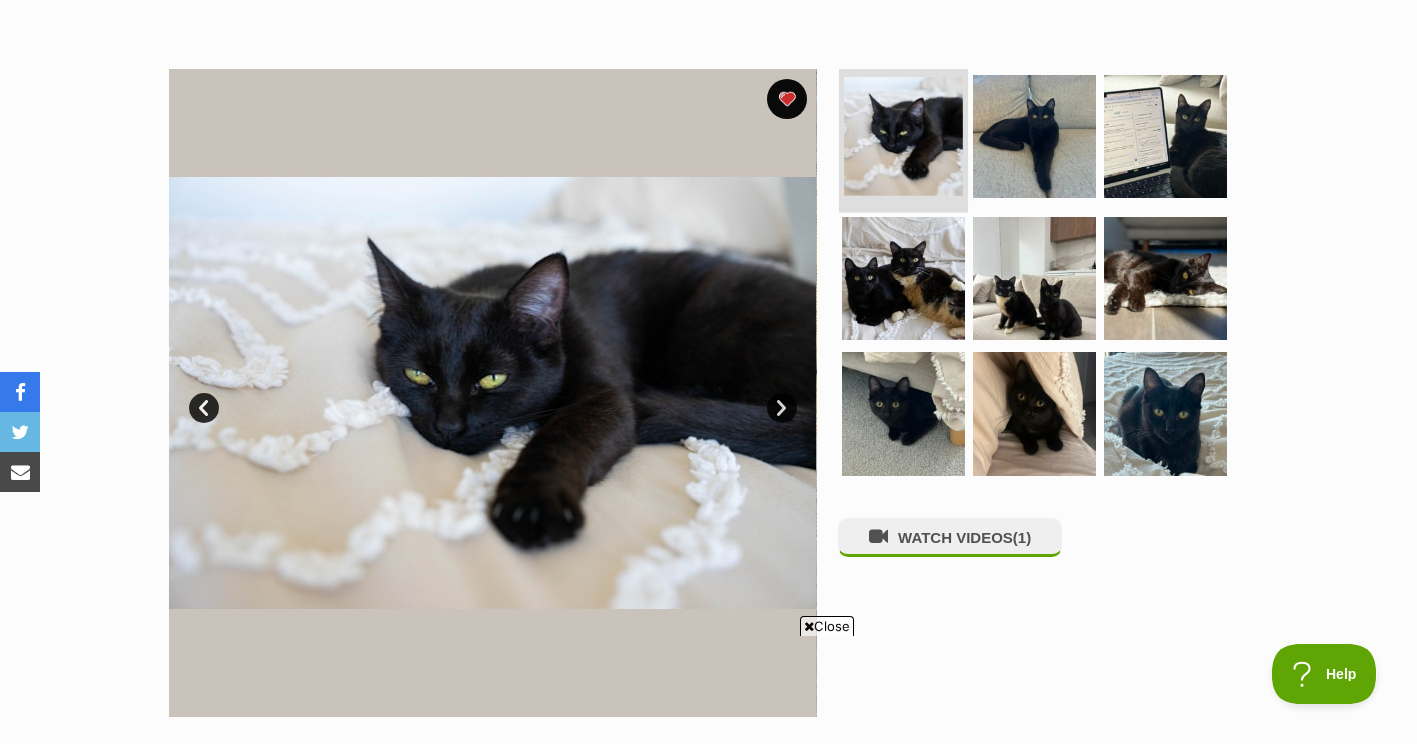 click at bounding box center (903, 136) 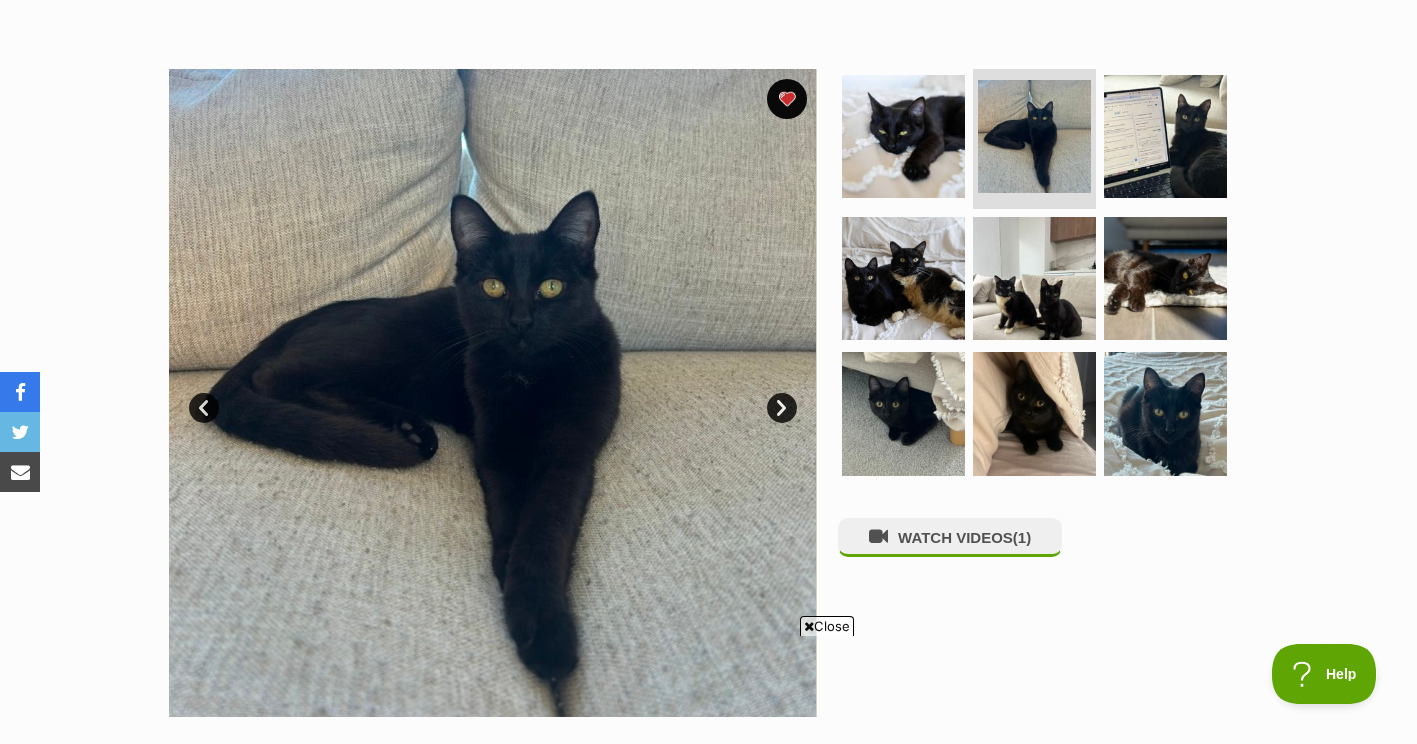 click on "Next" at bounding box center (782, 408) 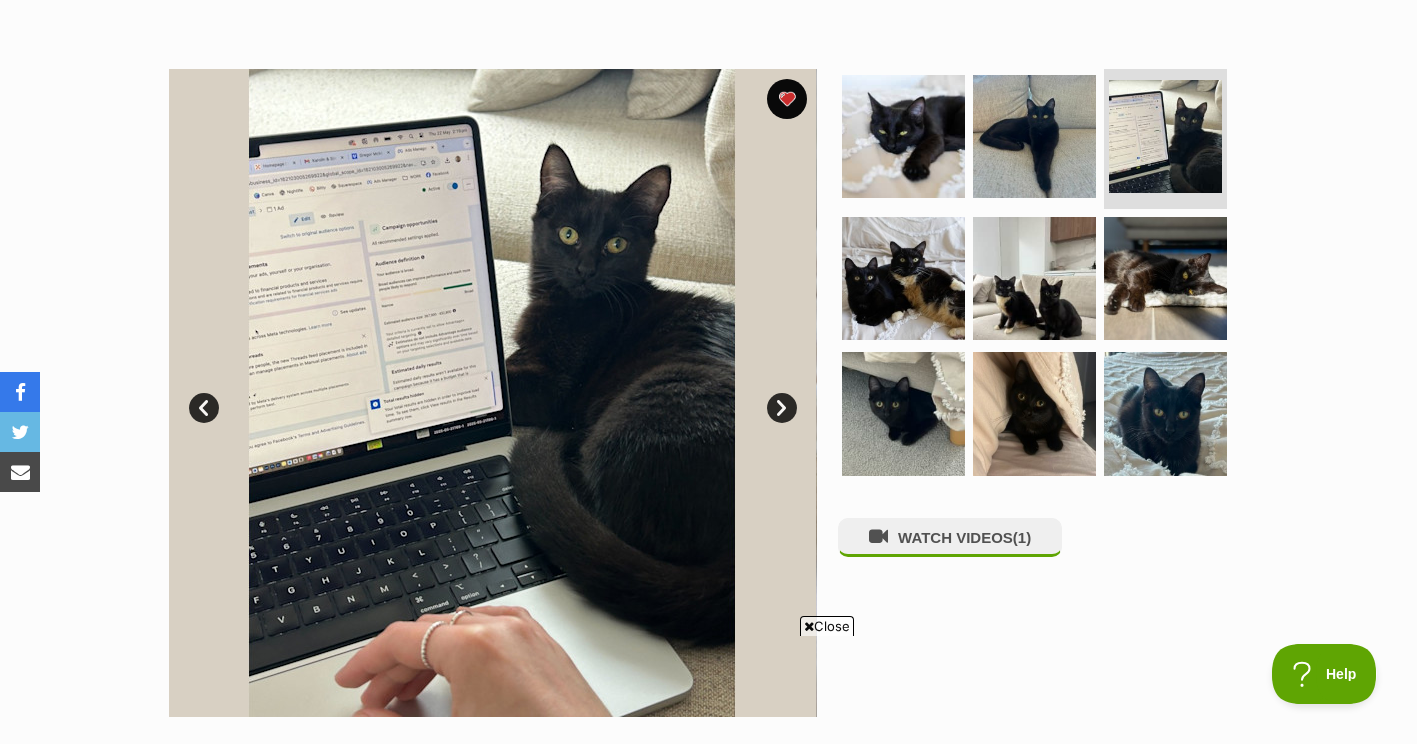 click on "Next" at bounding box center [782, 408] 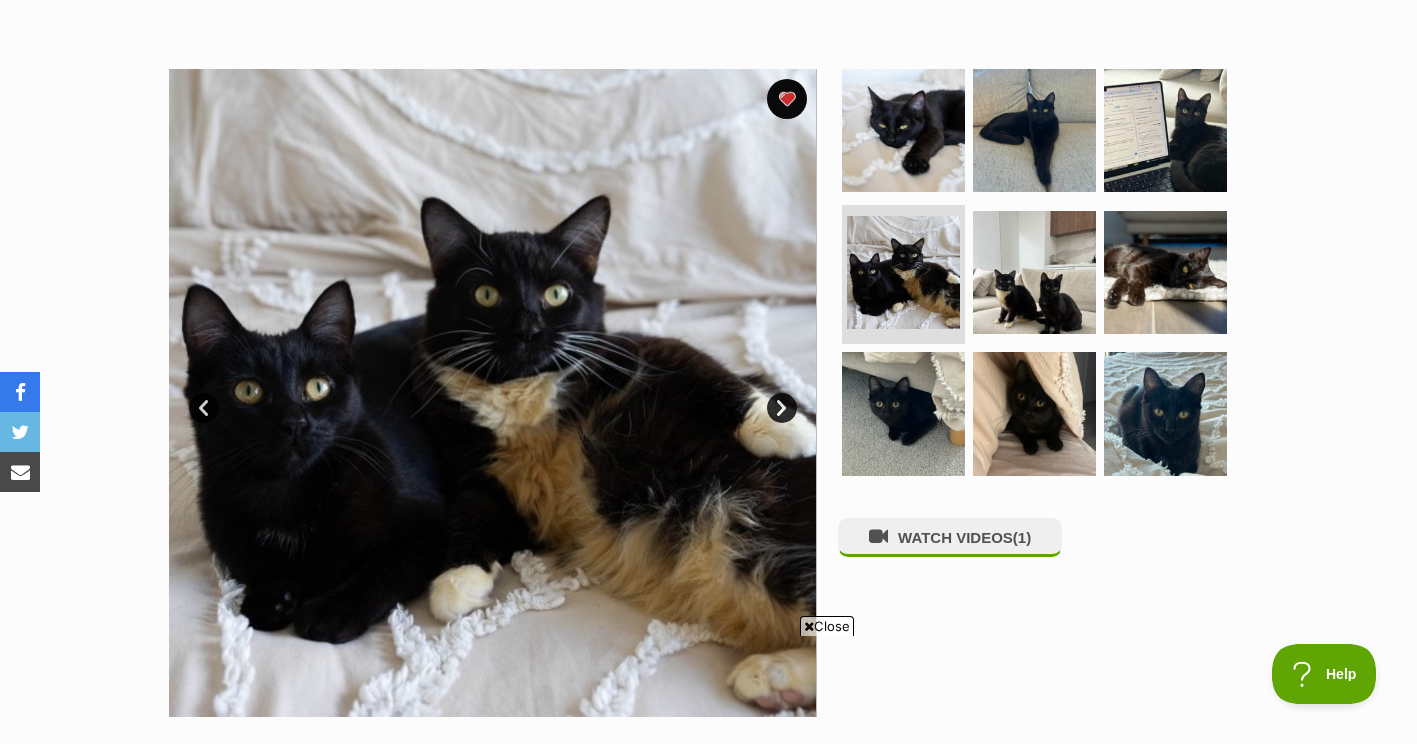 click on "Next" at bounding box center [782, 408] 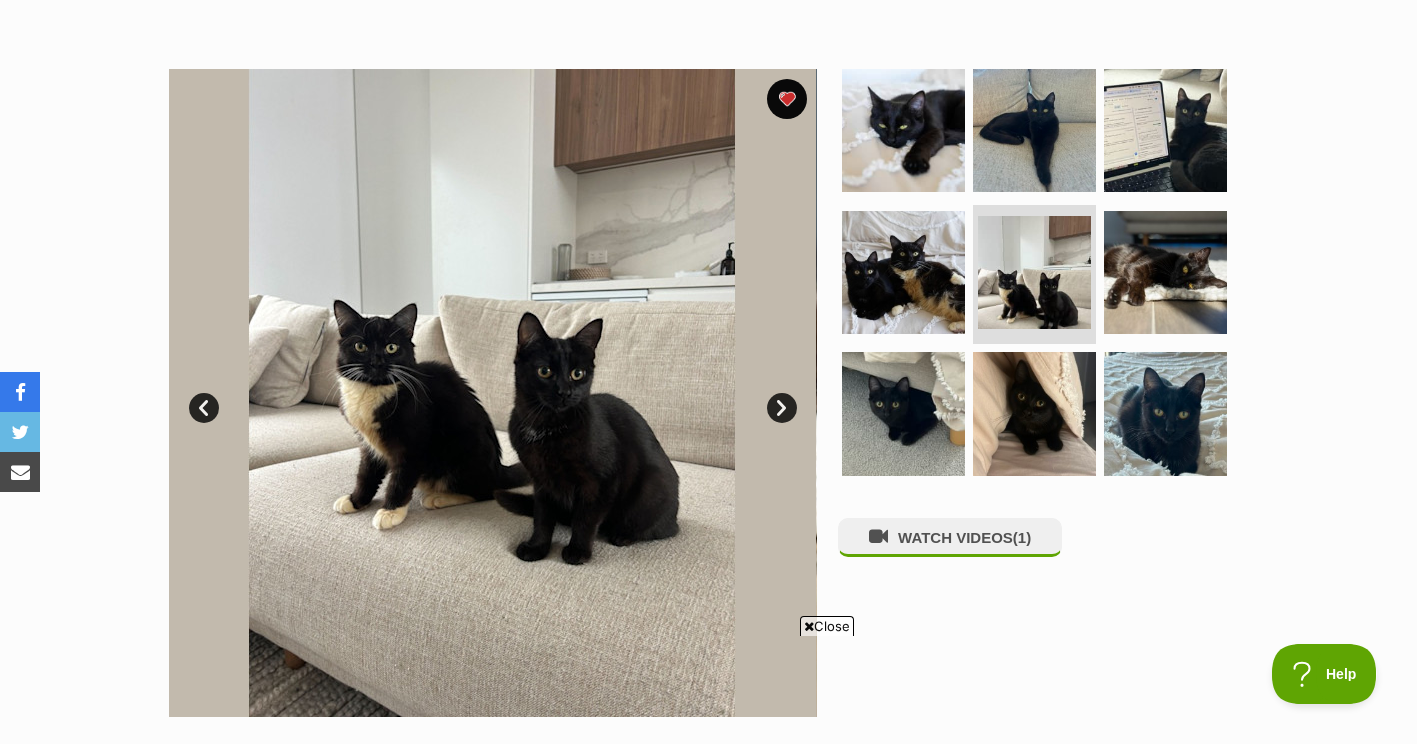 click on "Next" at bounding box center (782, 408) 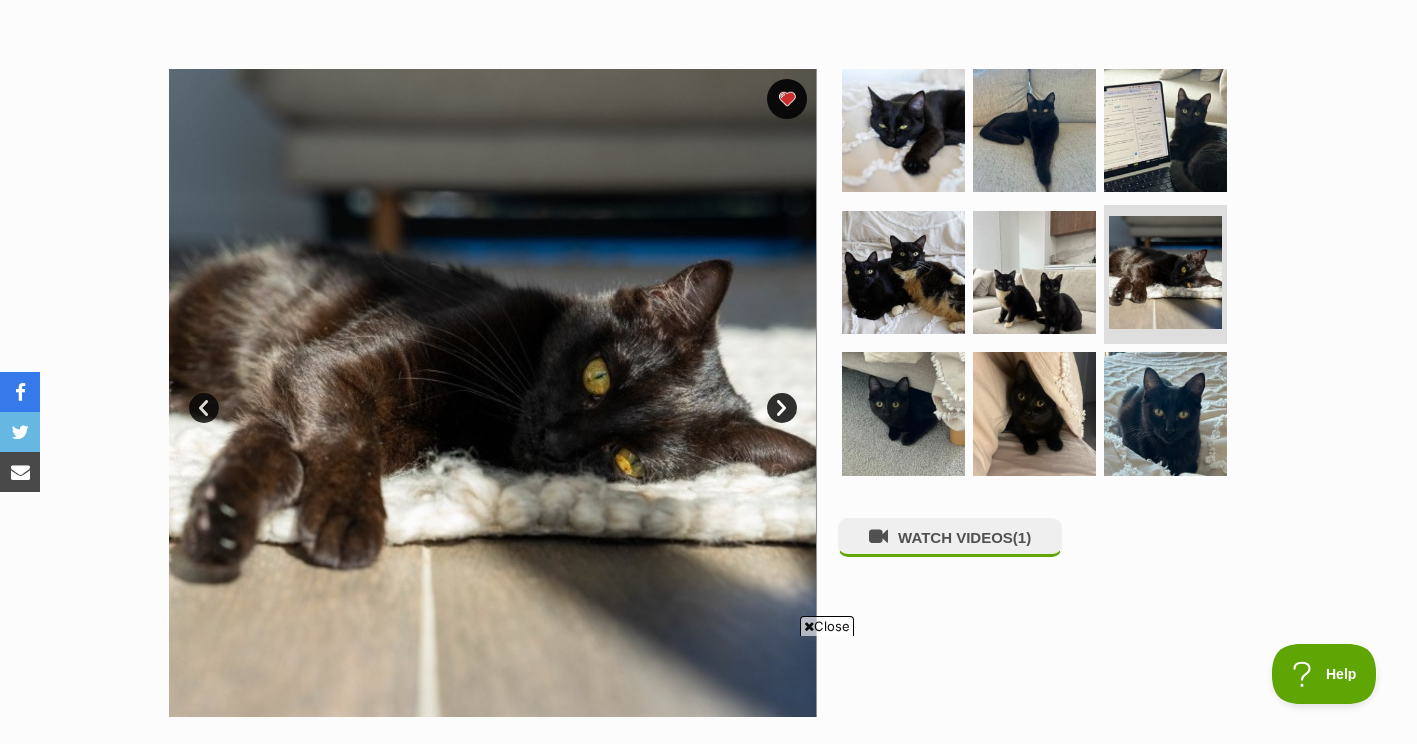 click on "Next" at bounding box center [782, 408] 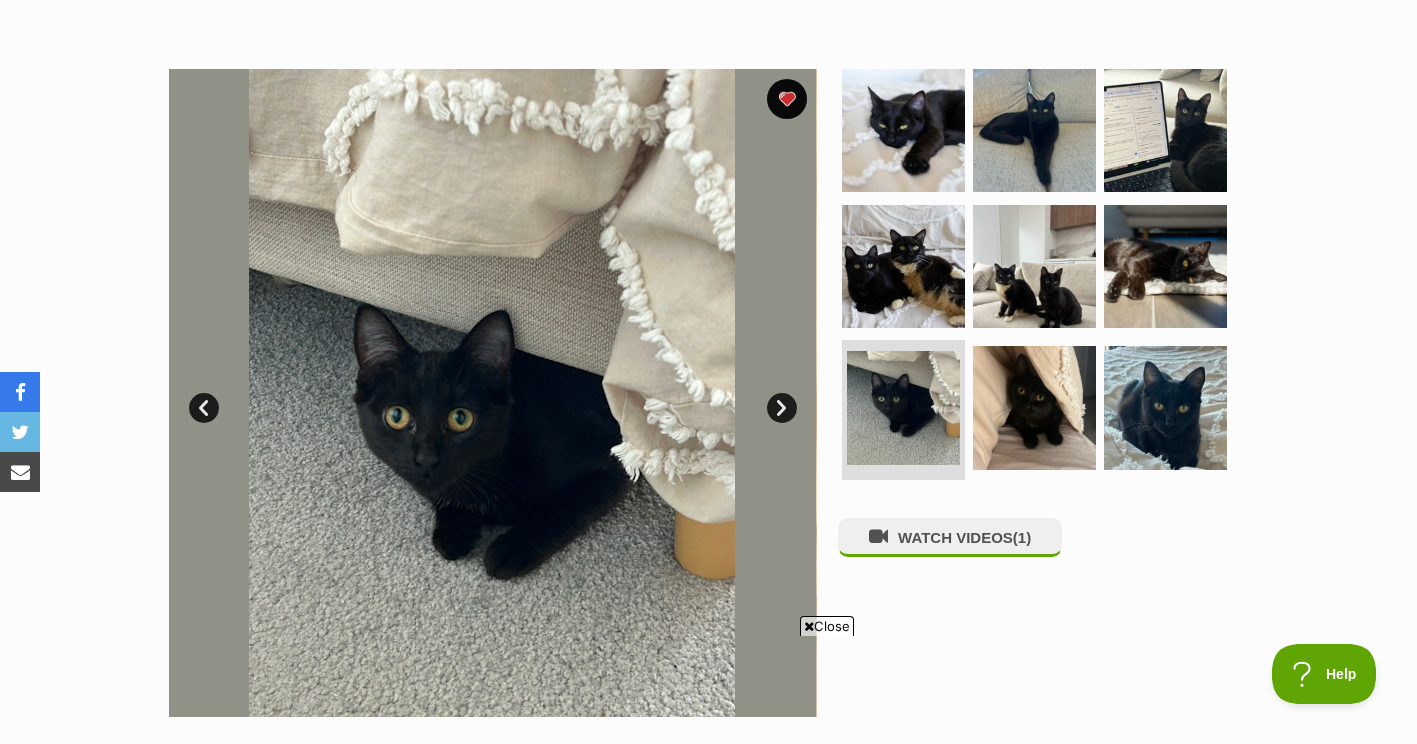 click on "Next" at bounding box center (782, 408) 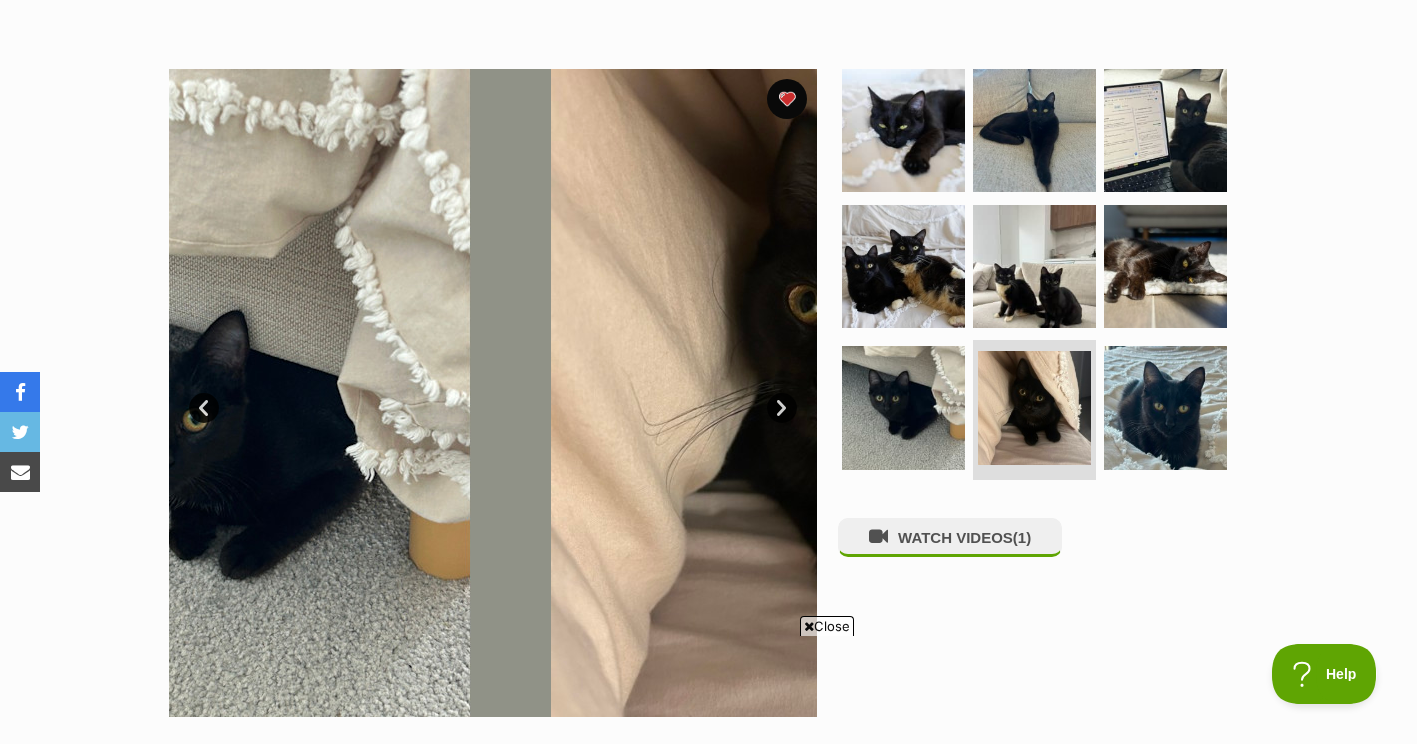 scroll, scrollTop: 0, scrollLeft: 0, axis: both 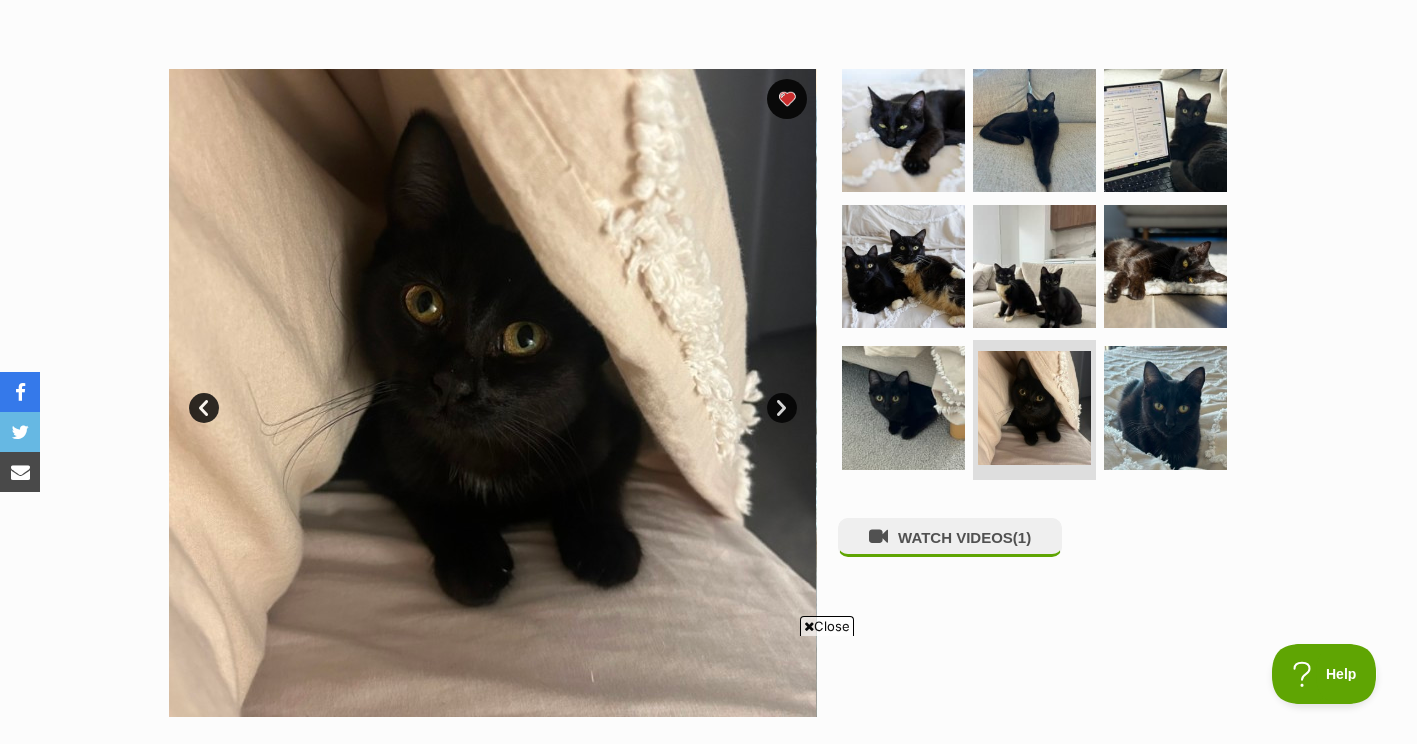 click on "Next" at bounding box center (782, 408) 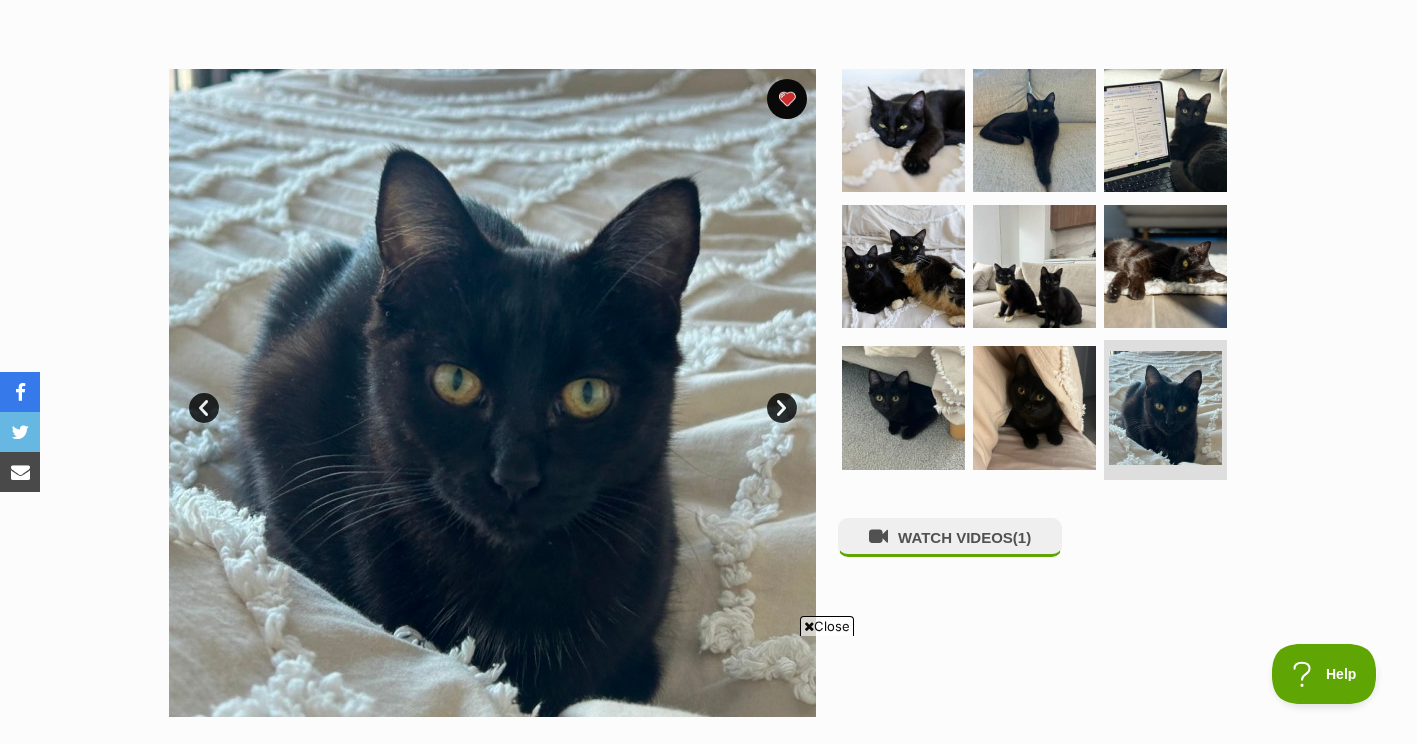 click on "Next" at bounding box center (782, 408) 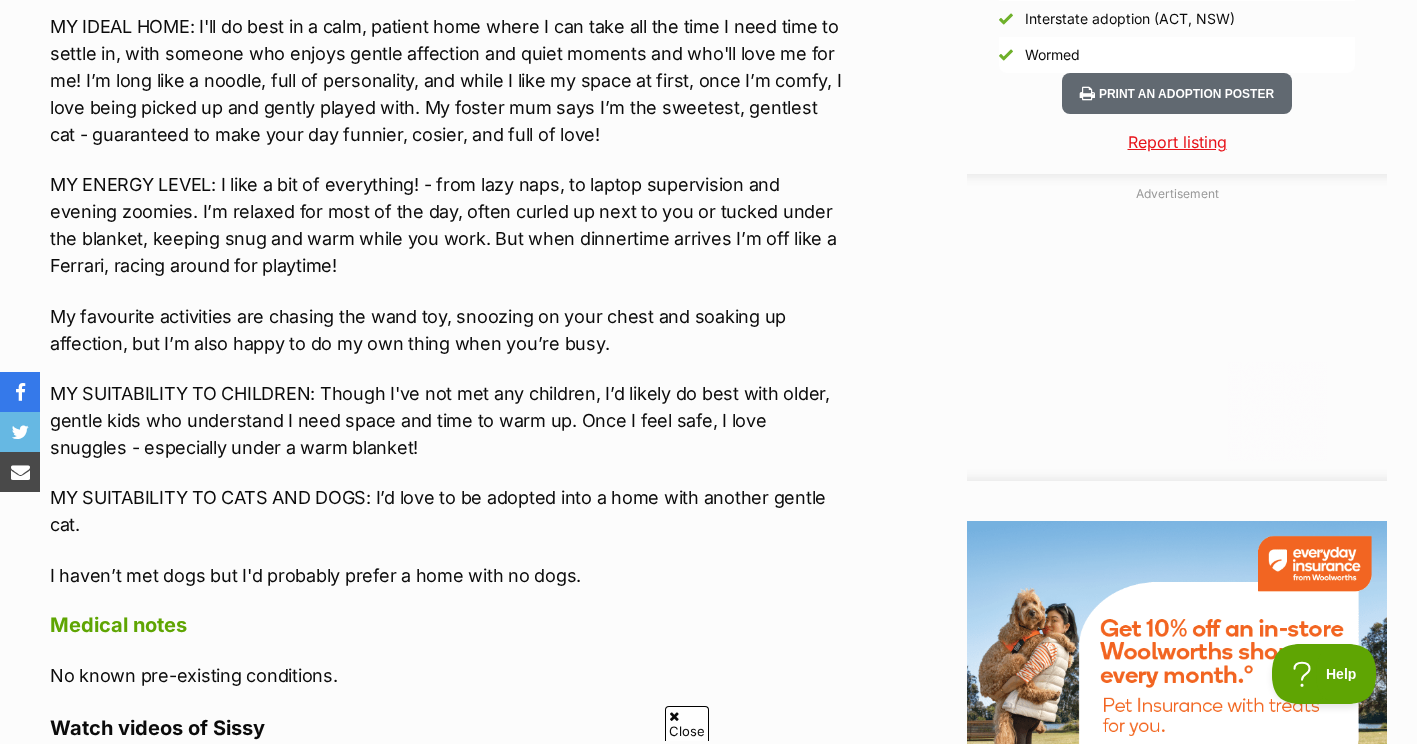 scroll, scrollTop: 0, scrollLeft: 0, axis: both 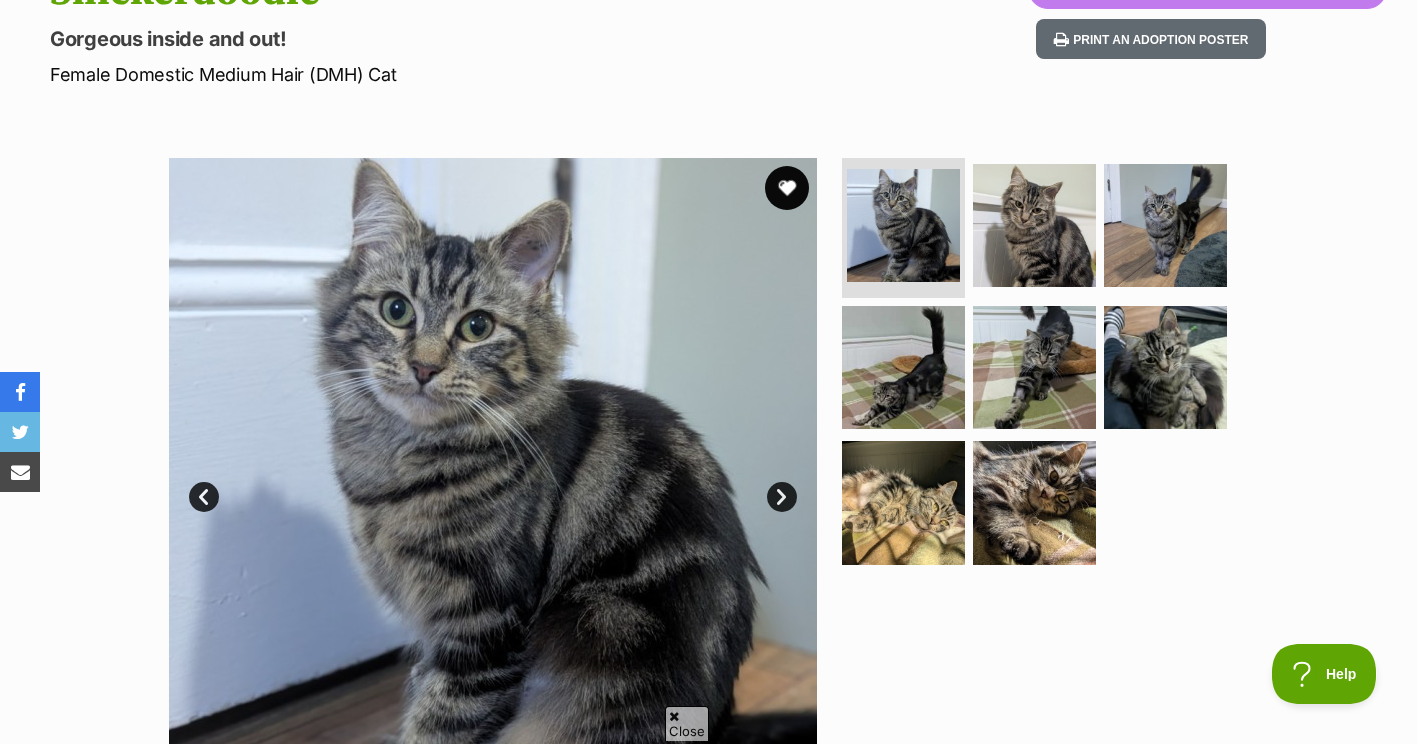 click at bounding box center (787, 188) 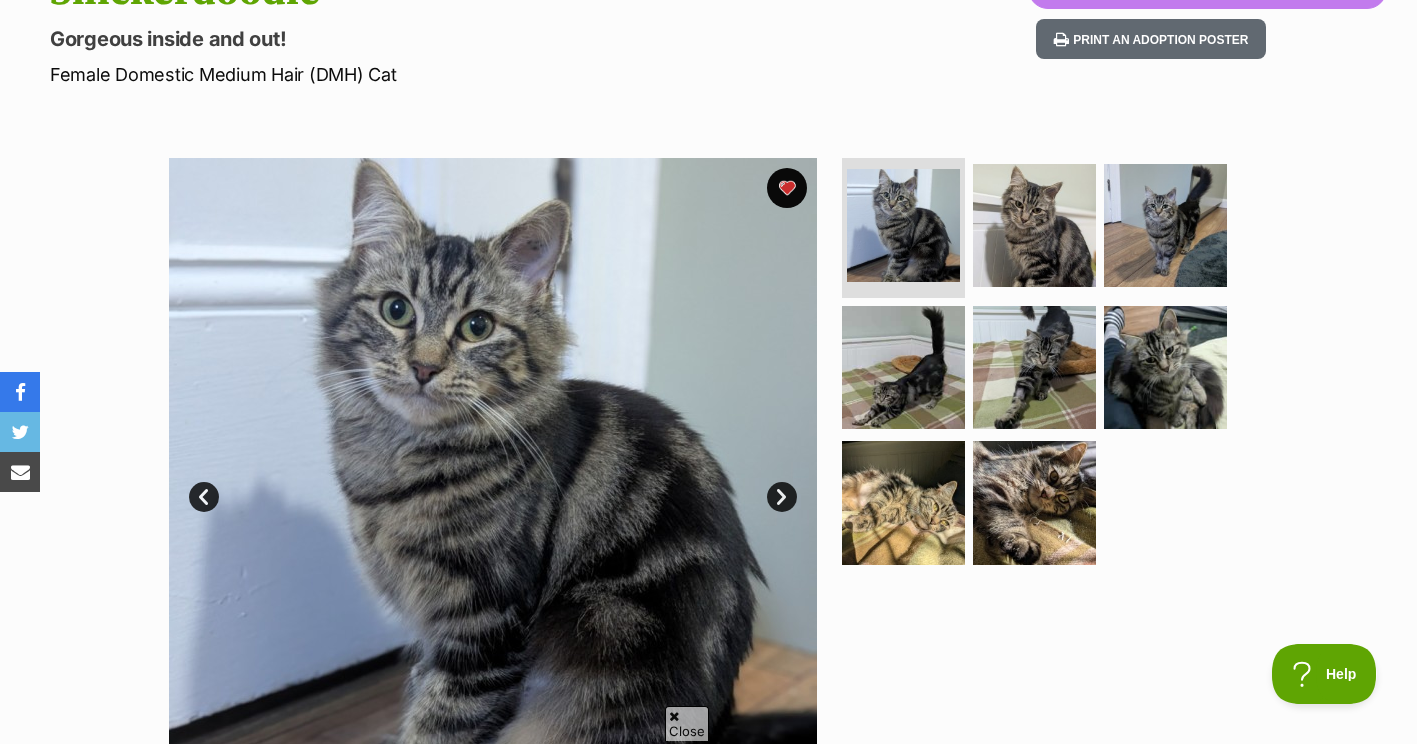 scroll, scrollTop: 0, scrollLeft: 0, axis: both 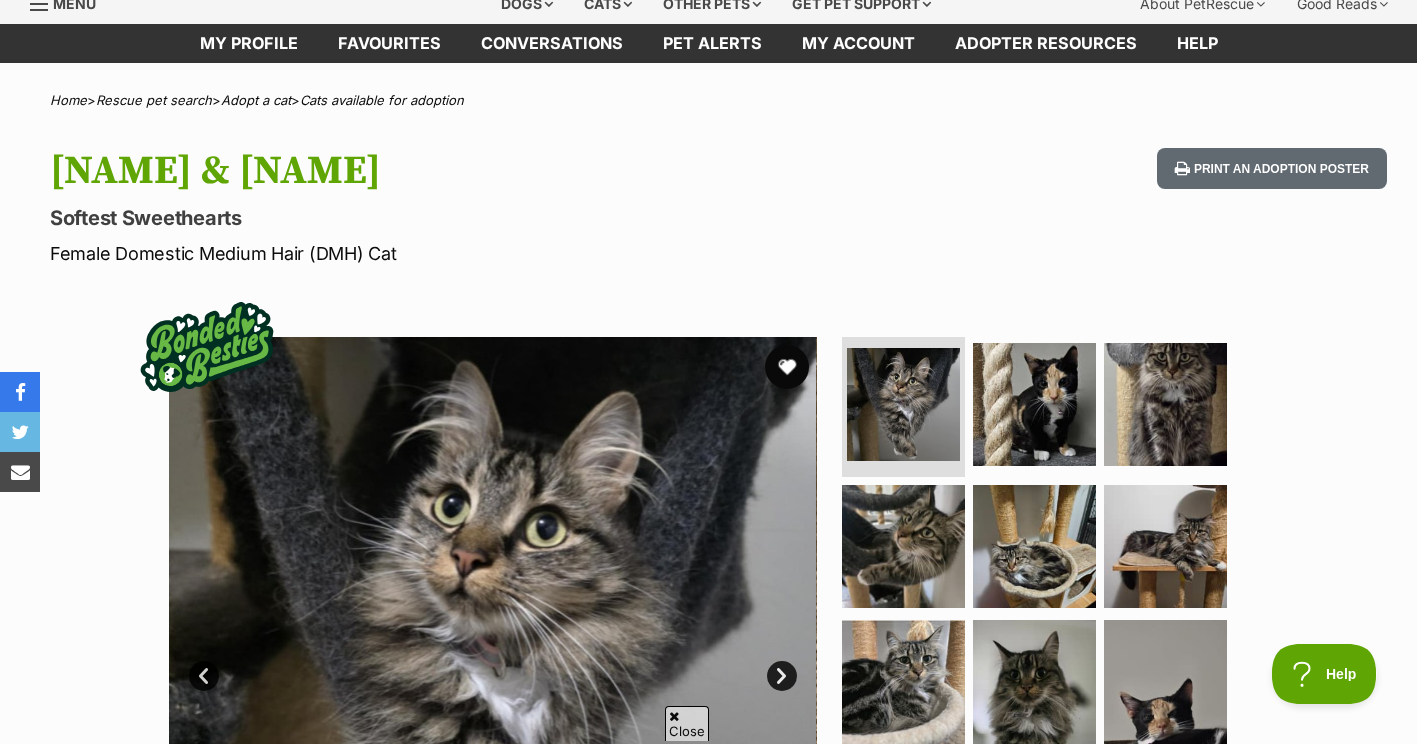 click at bounding box center [787, 367] 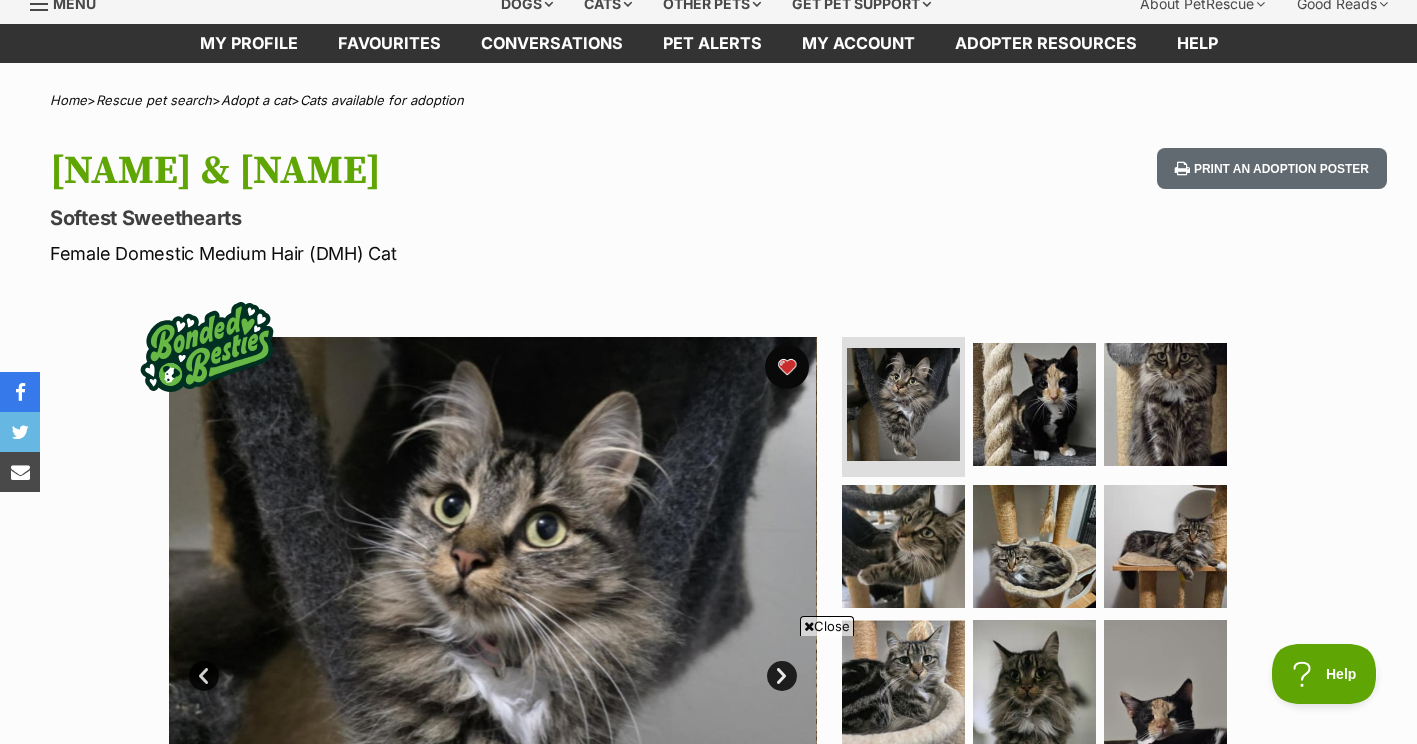 scroll, scrollTop: 0, scrollLeft: 0, axis: both 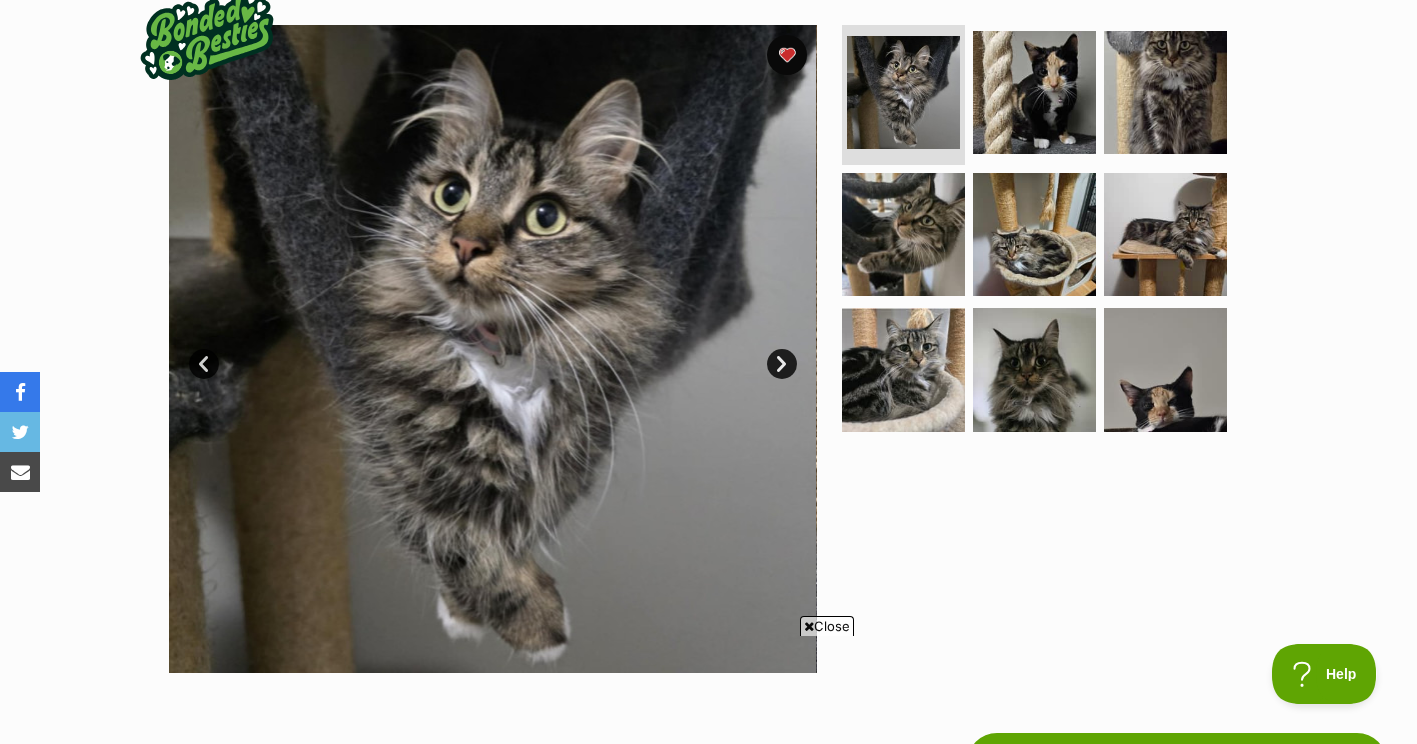 click on "Next" at bounding box center (782, 364) 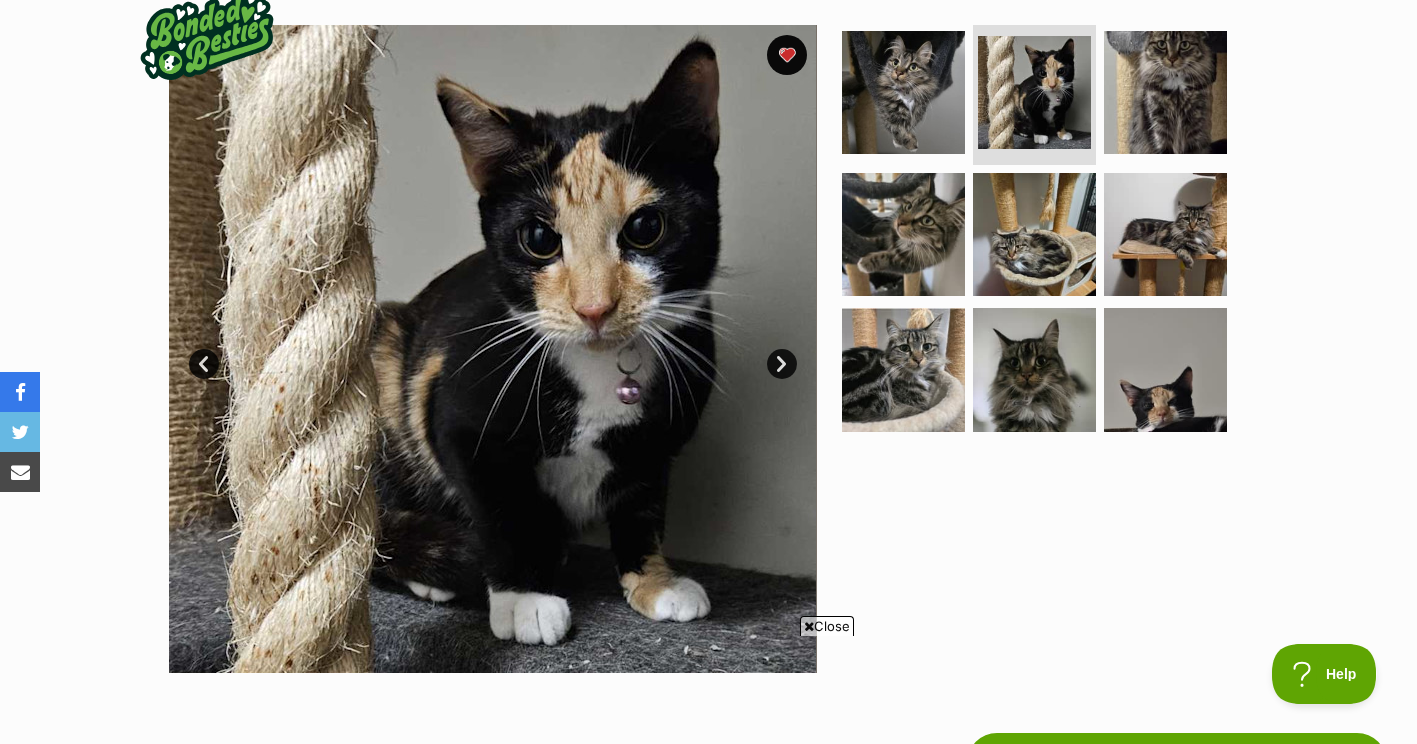click on "Next" at bounding box center [782, 364] 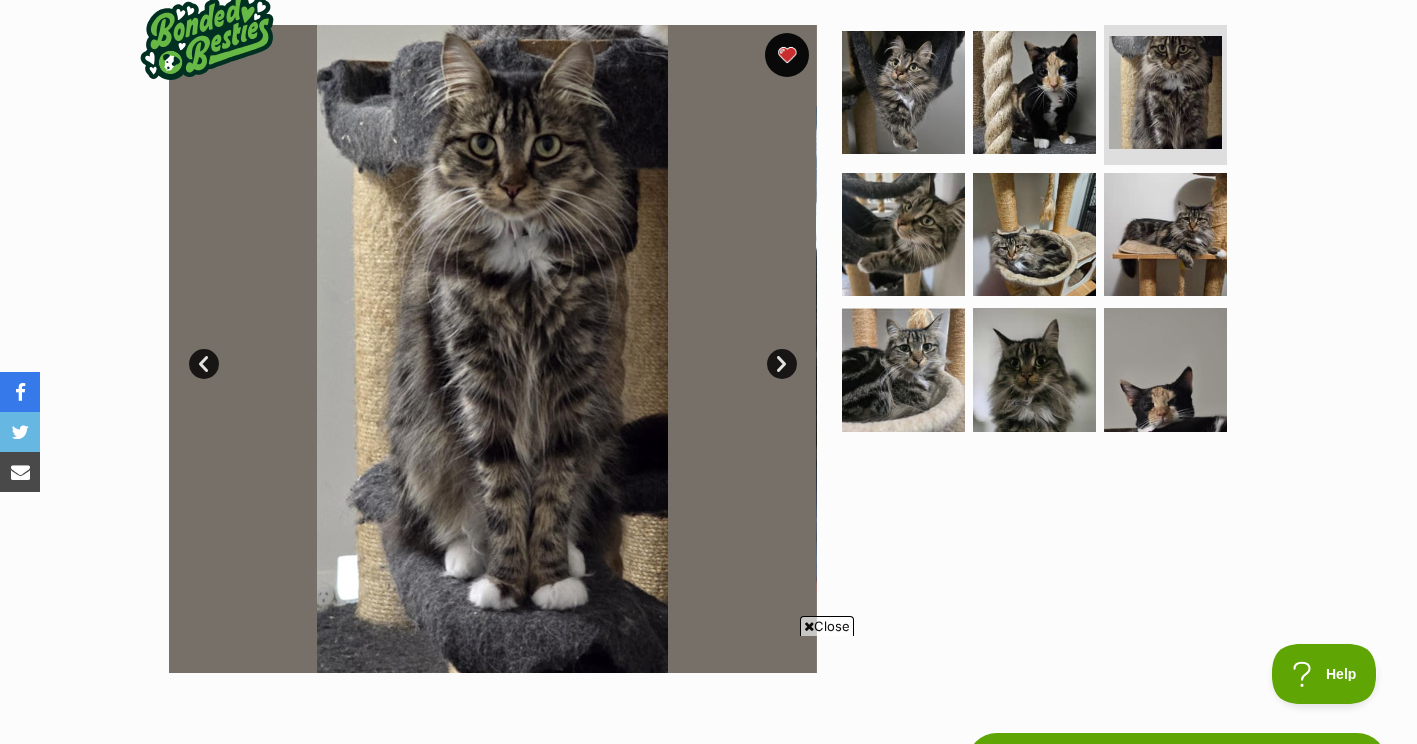 click at bounding box center [787, 55] 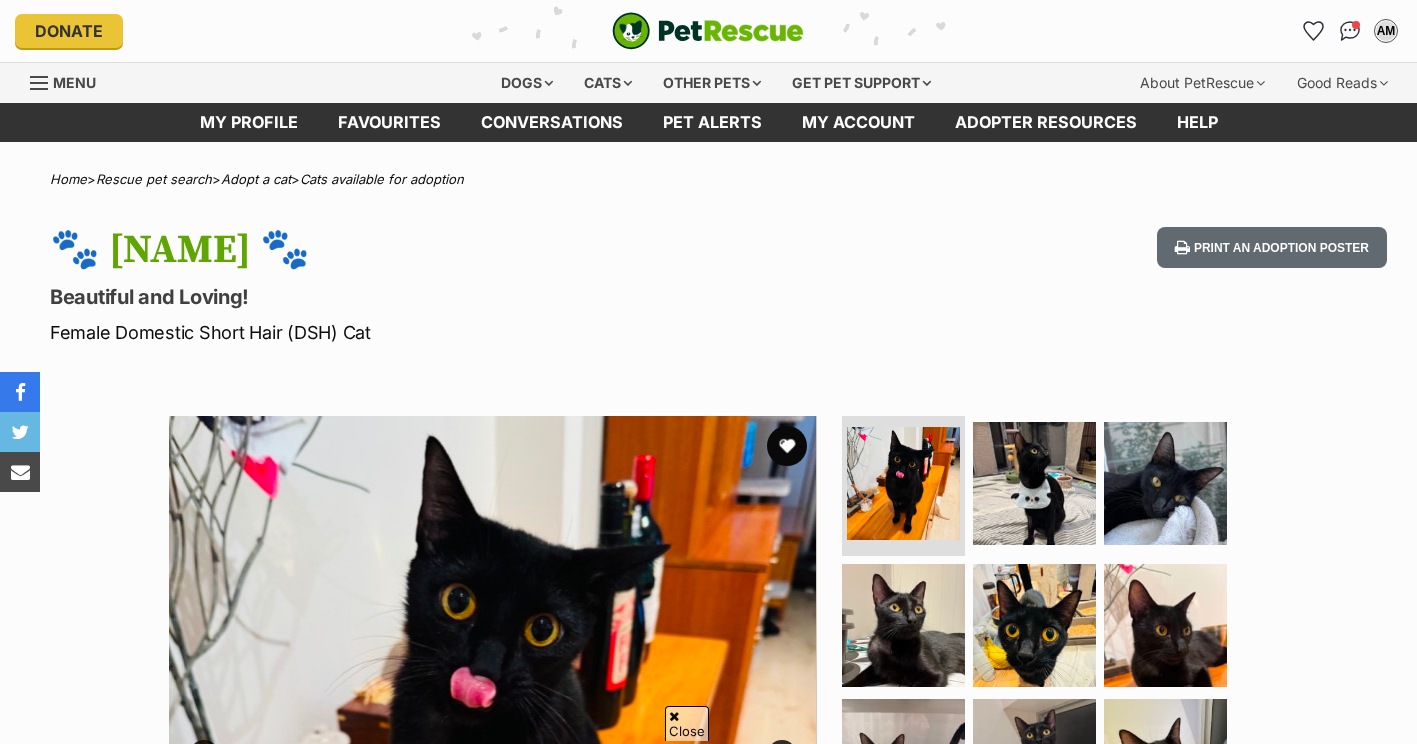 scroll, scrollTop: 594, scrollLeft: 0, axis: vertical 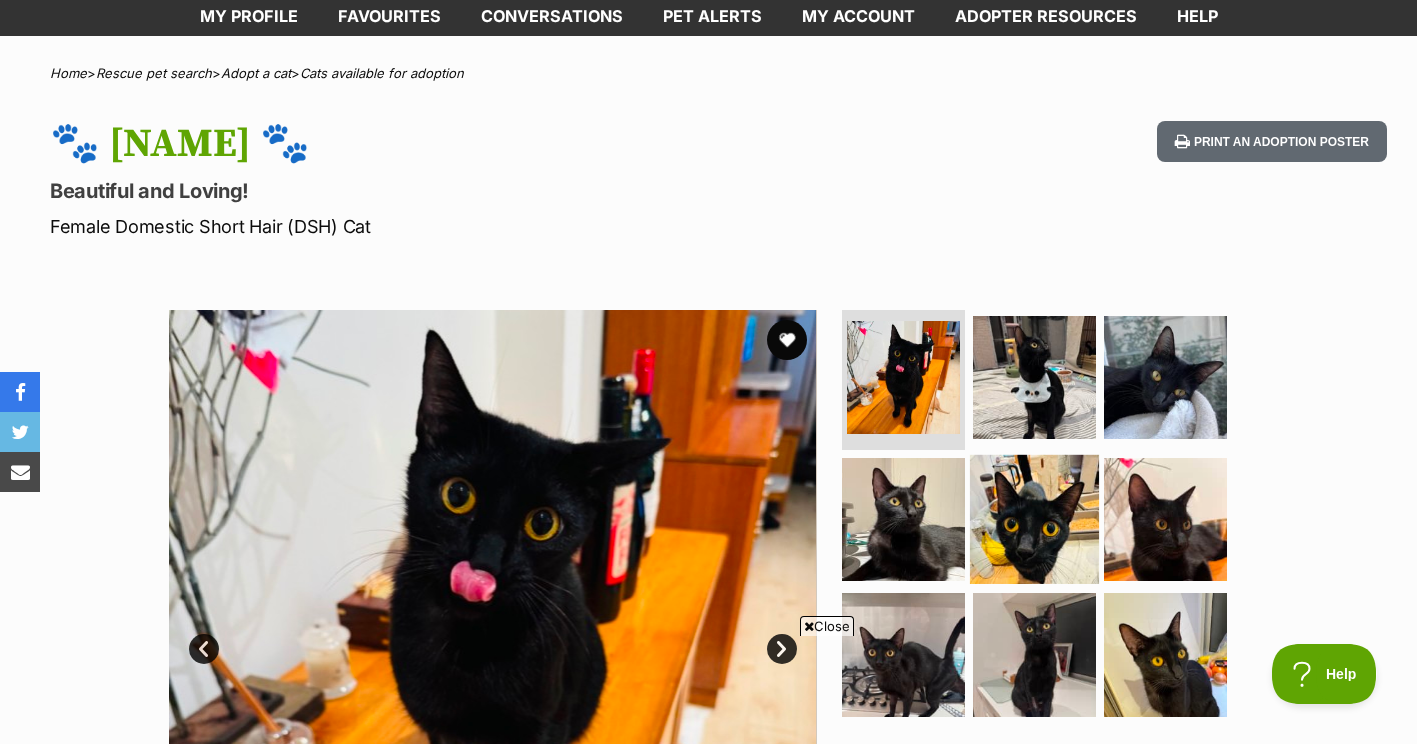 click at bounding box center (1034, 518) 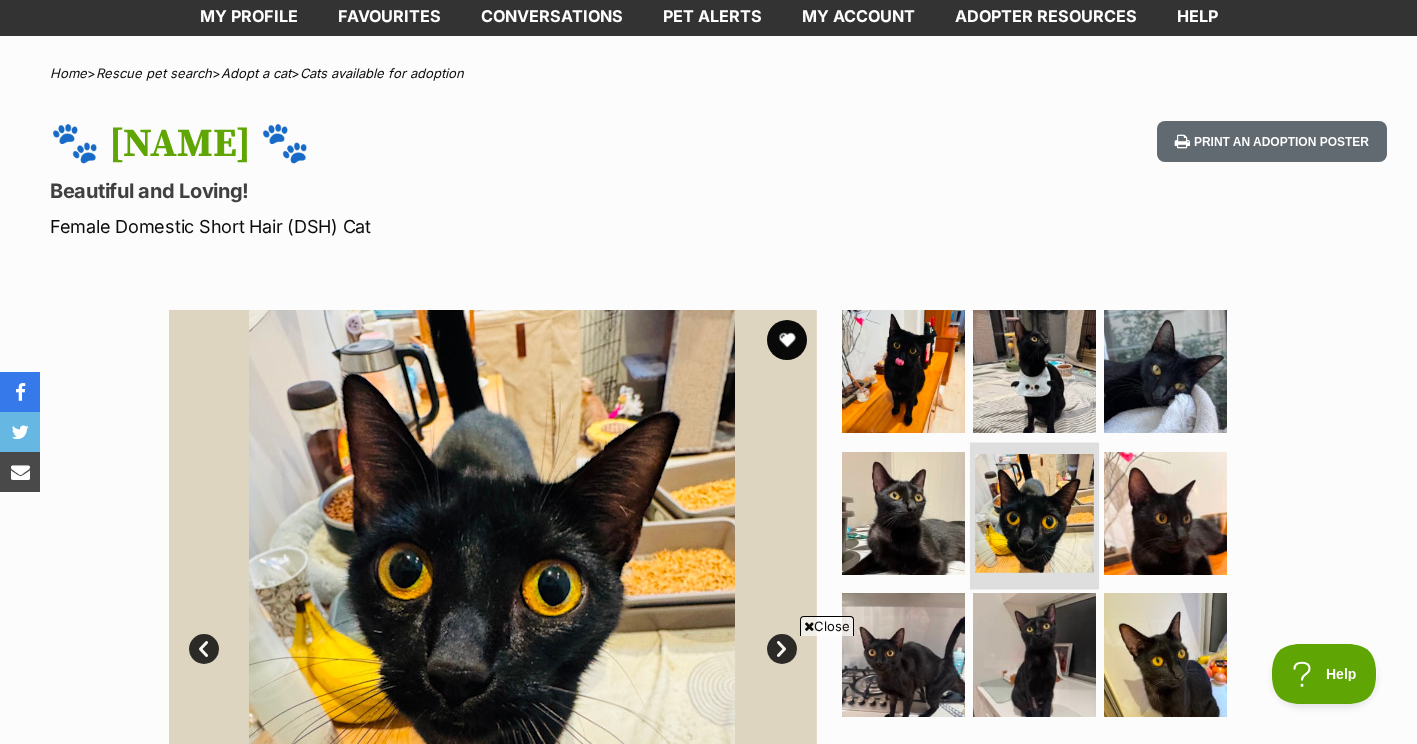 scroll, scrollTop: 0, scrollLeft: 0, axis: both 